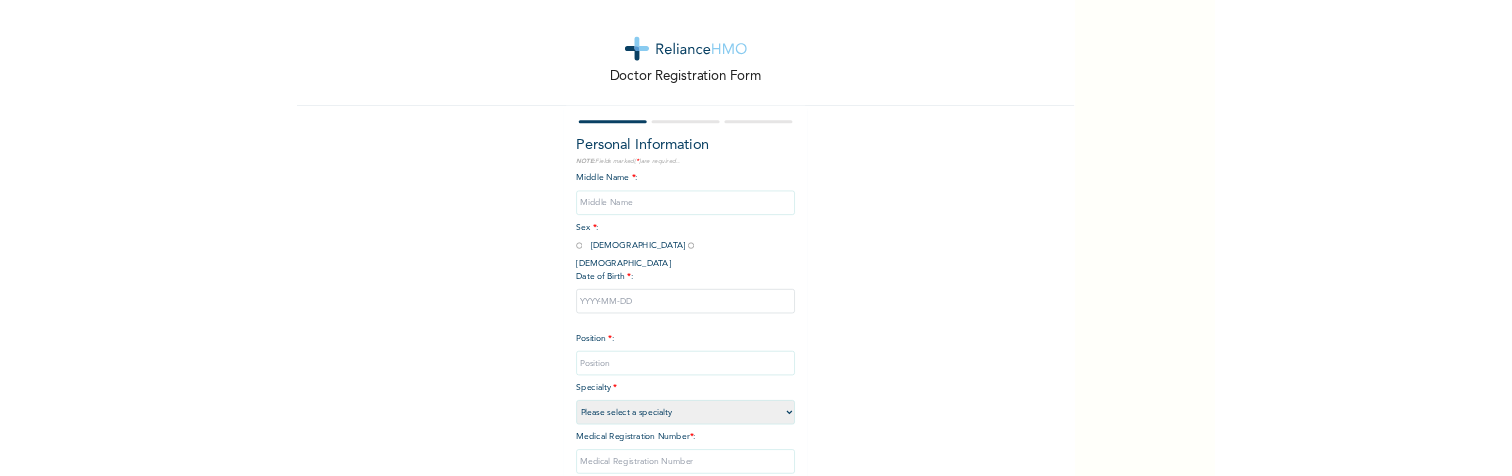 scroll, scrollTop: 0, scrollLeft: 0, axis: both 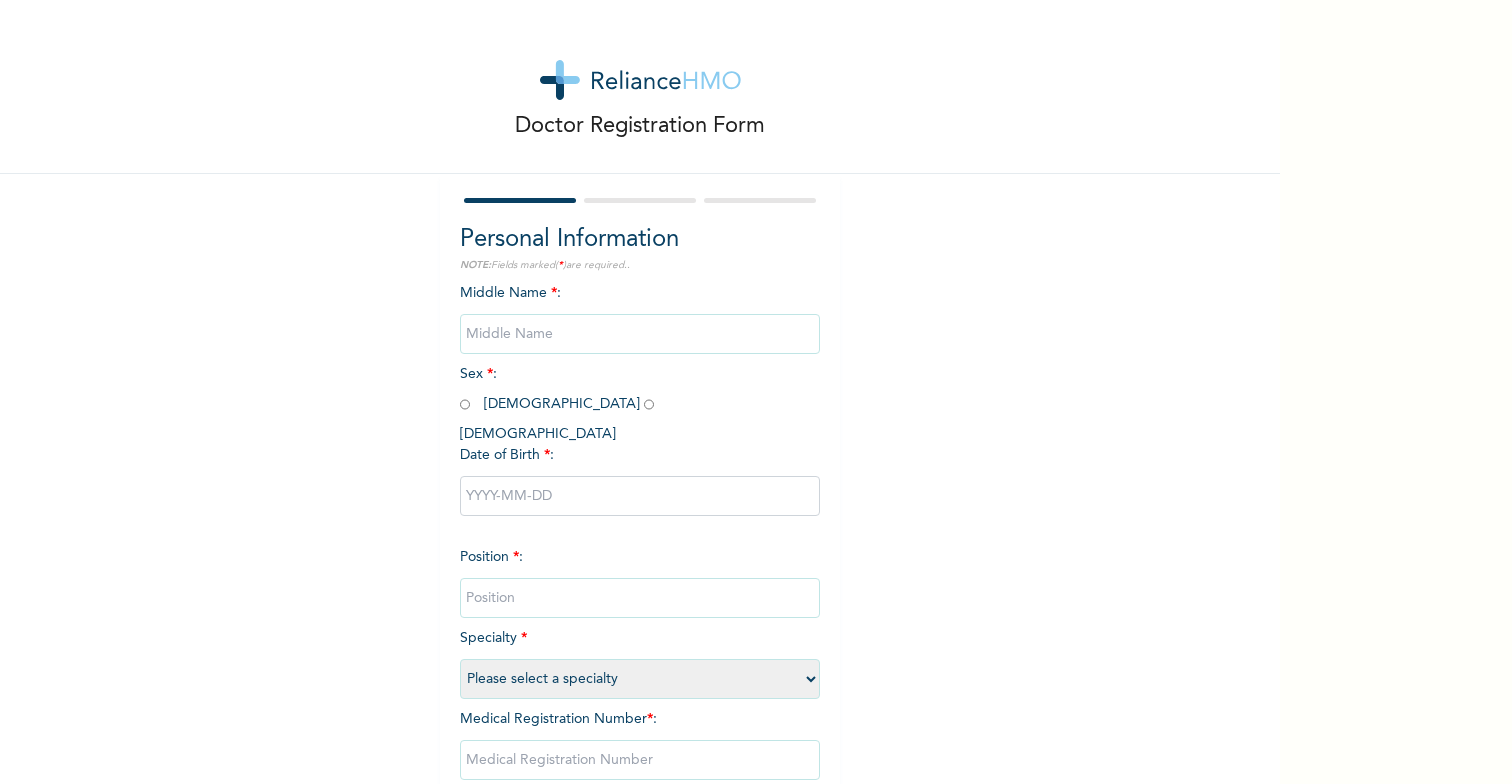 click at bounding box center (640, 334) 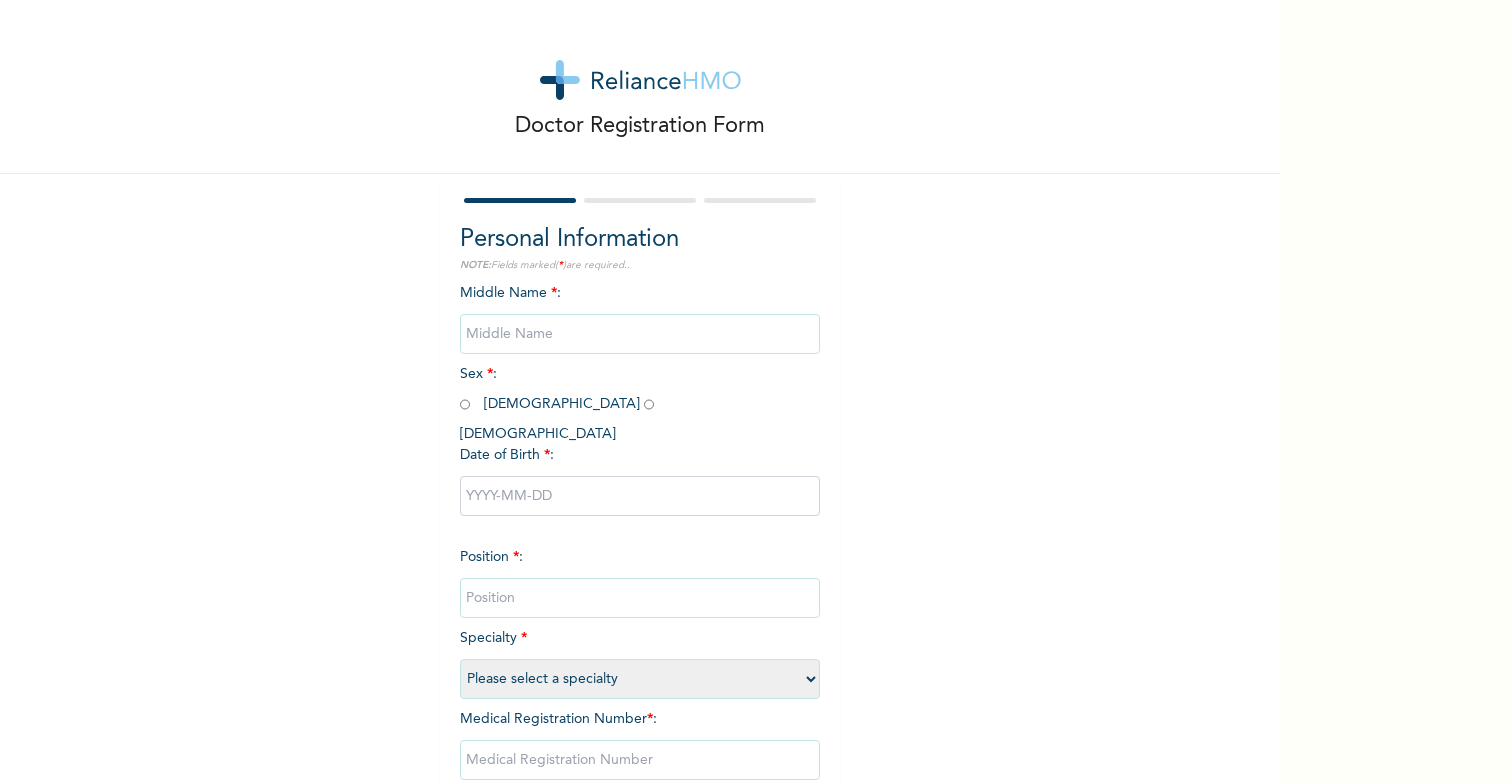 radio on "true" 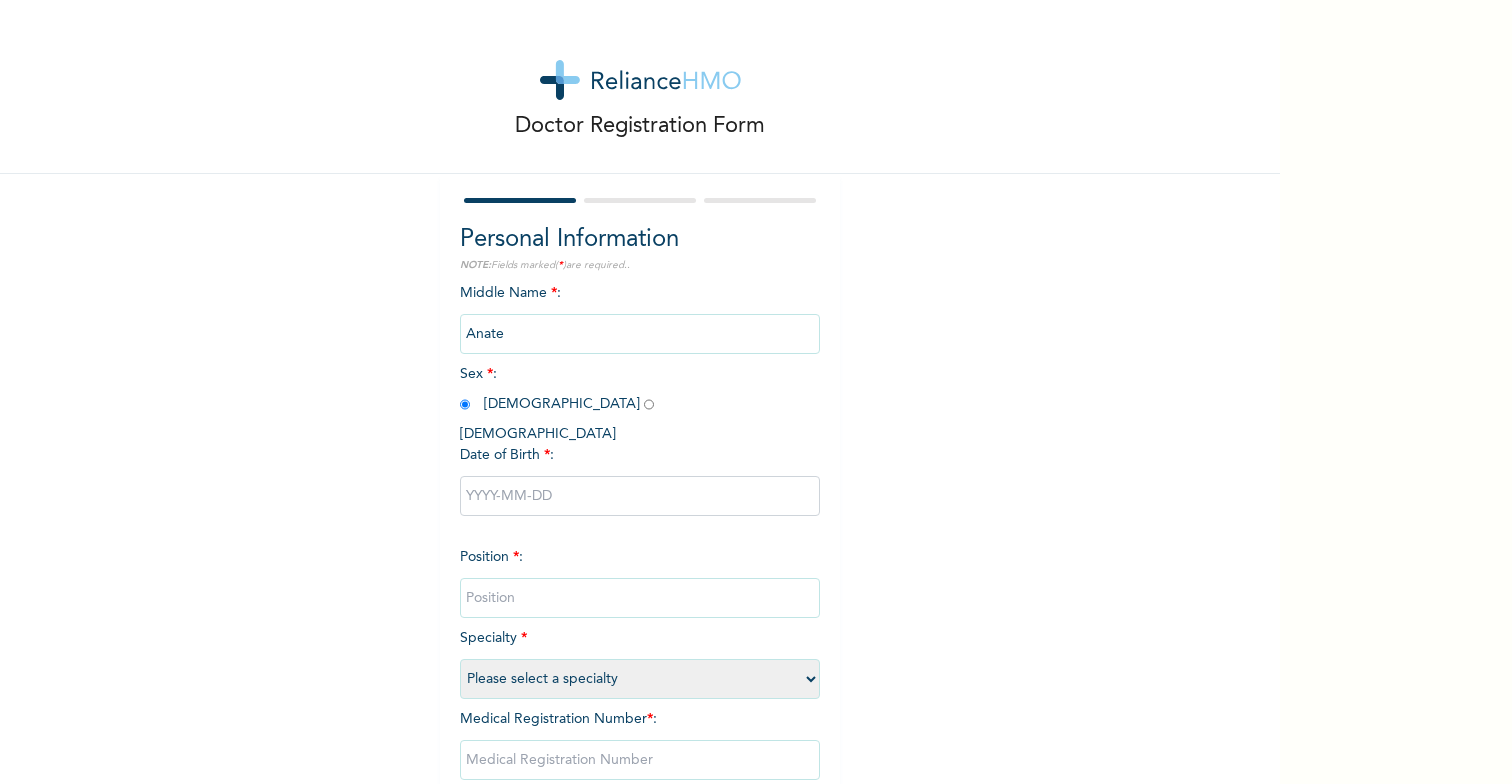 type on "Anate" 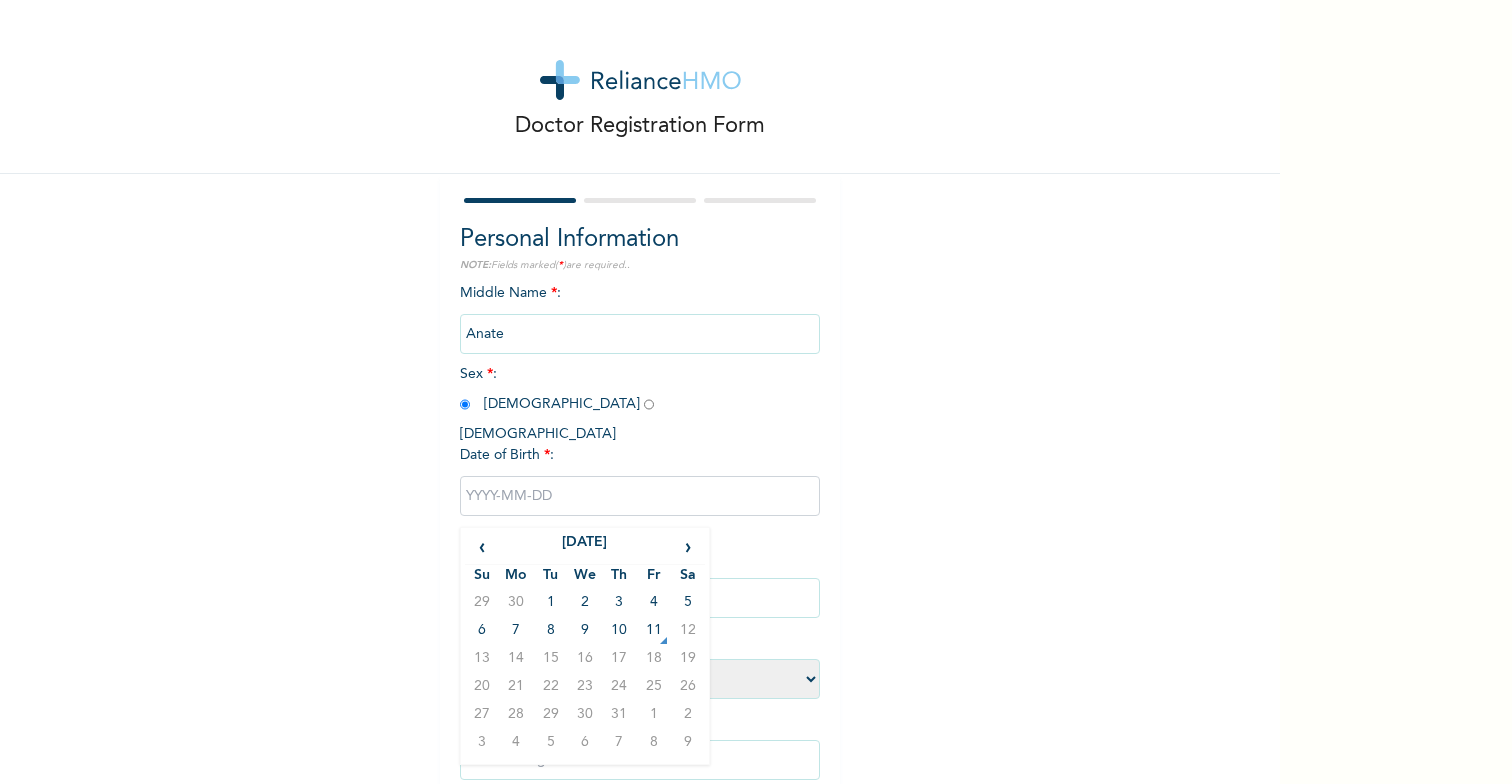 click at bounding box center (640, 496) 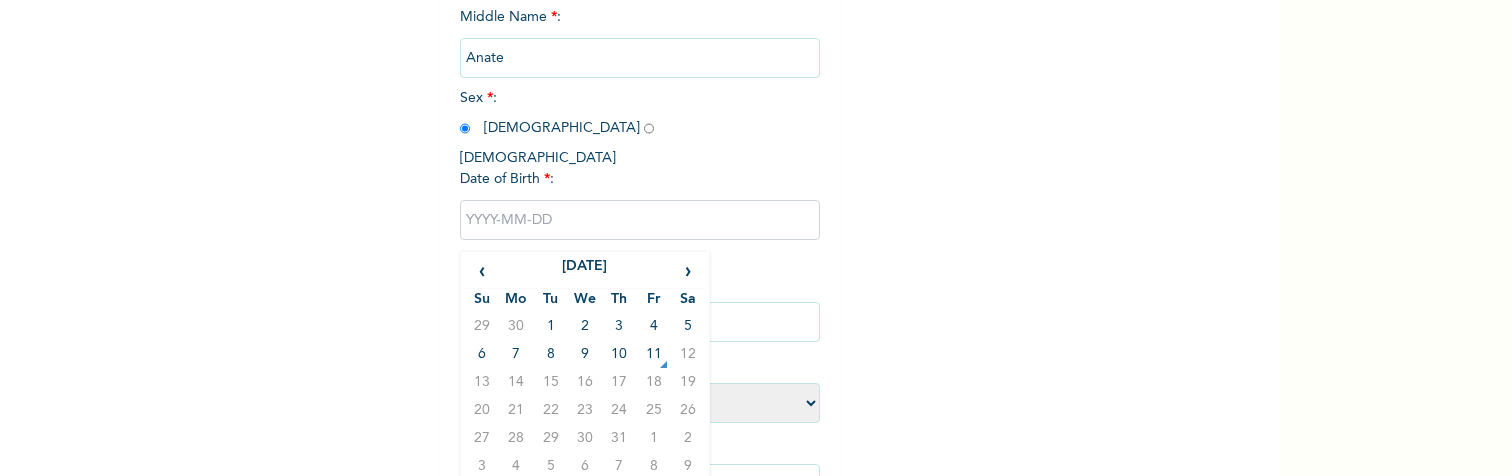 scroll, scrollTop: 280, scrollLeft: 0, axis: vertical 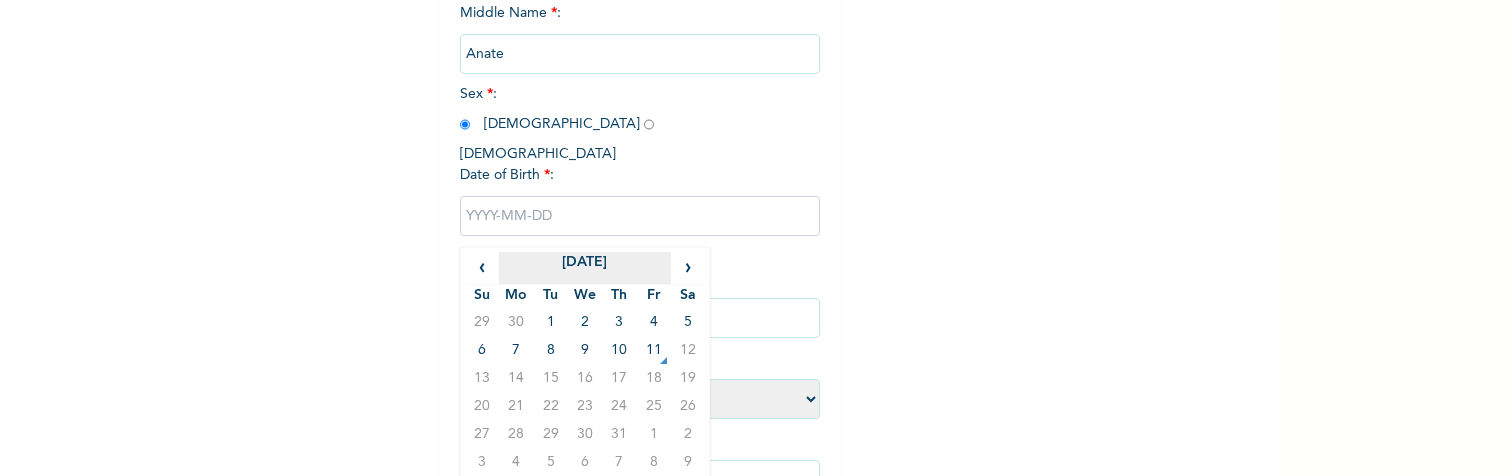 click on "[DATE]" at bounding box center [584, 268] 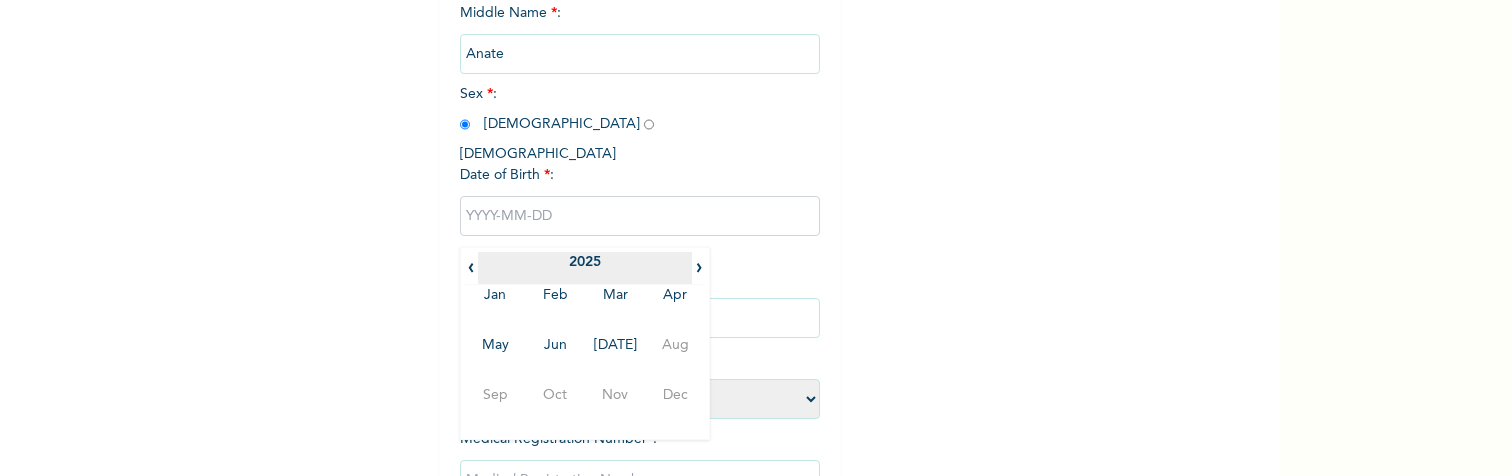click on "2025" at bounding box center [585, 268] 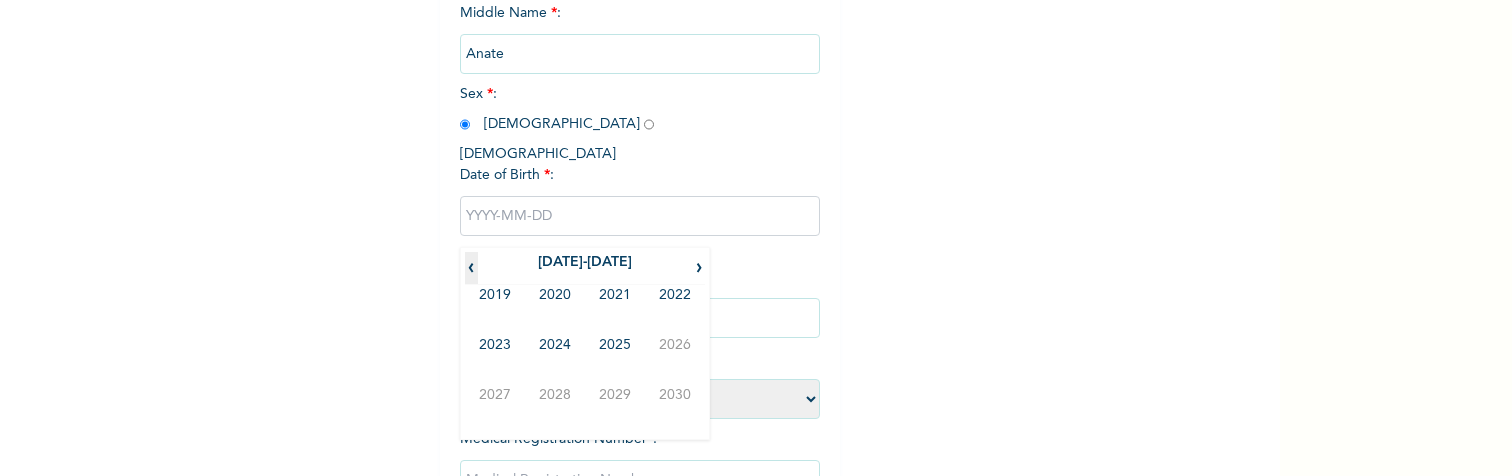 click on "‹" at bounding box center (471, 268) 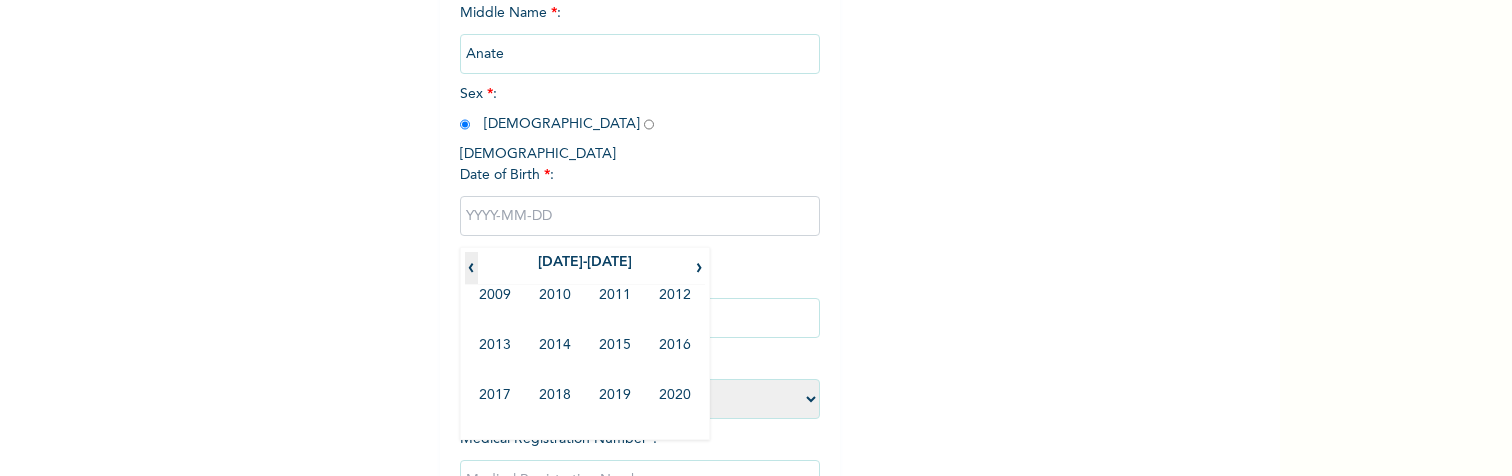 click on "‹" at bounding box center [471, 268] 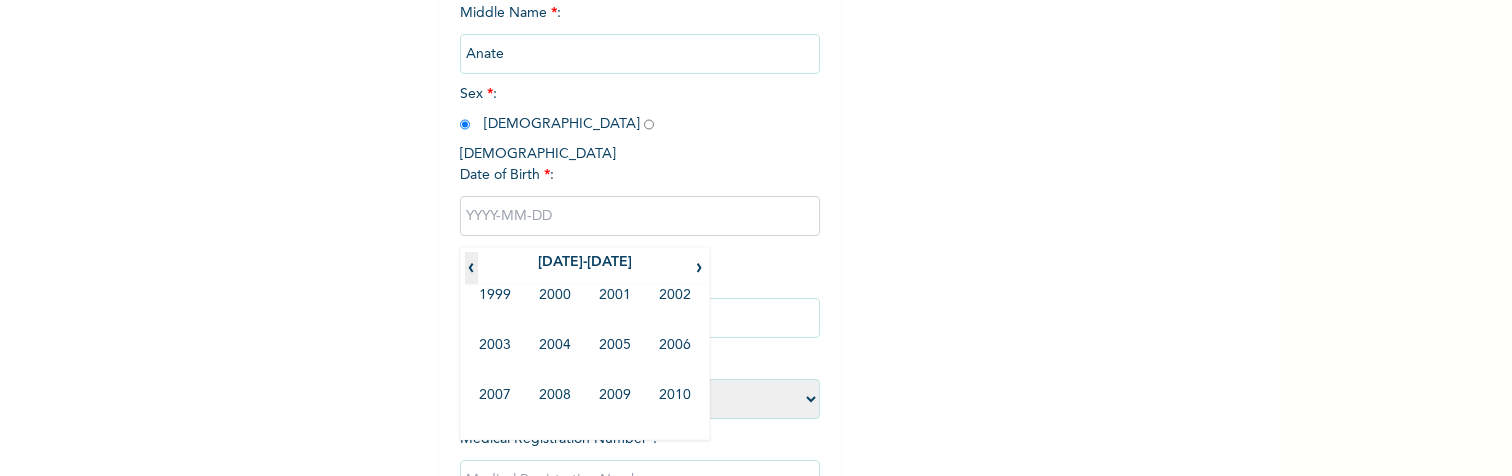 click on "‹" at bounding box center [471, 268] 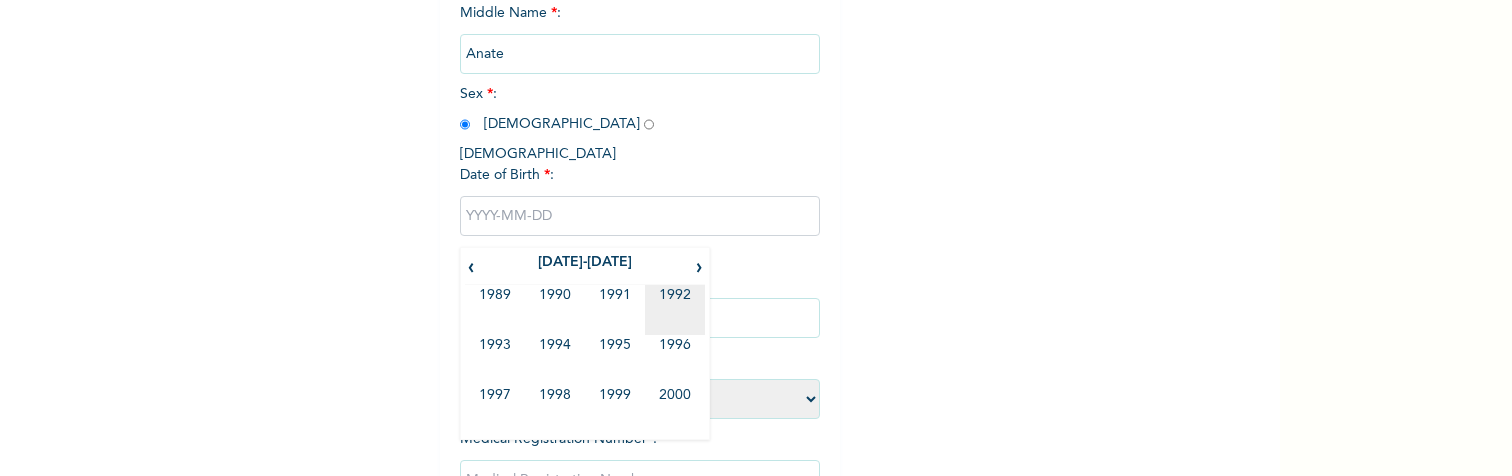 click on "1992" at bounding box center [675, 310] 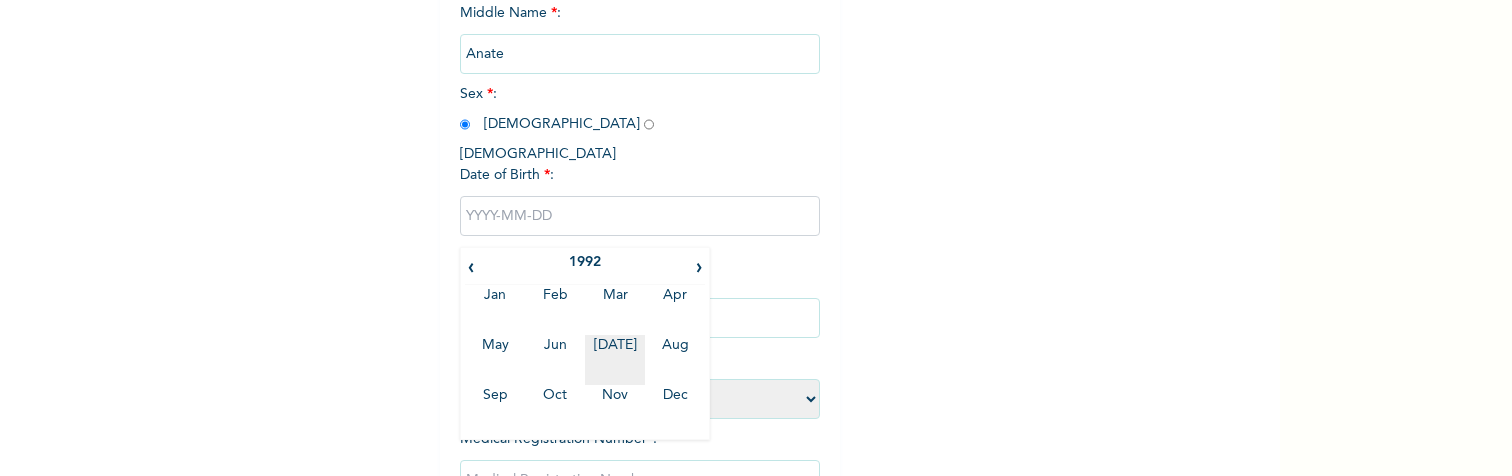 click on "[DATE]" at bounding box center (615, 360) 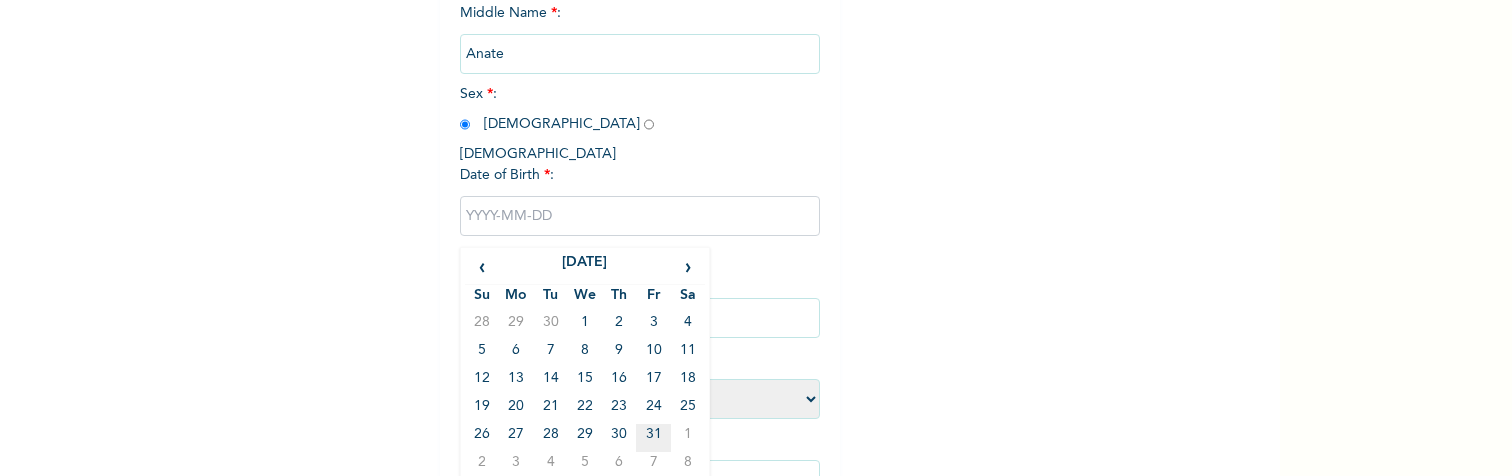 click on "31" at bounding box center [653, 438] 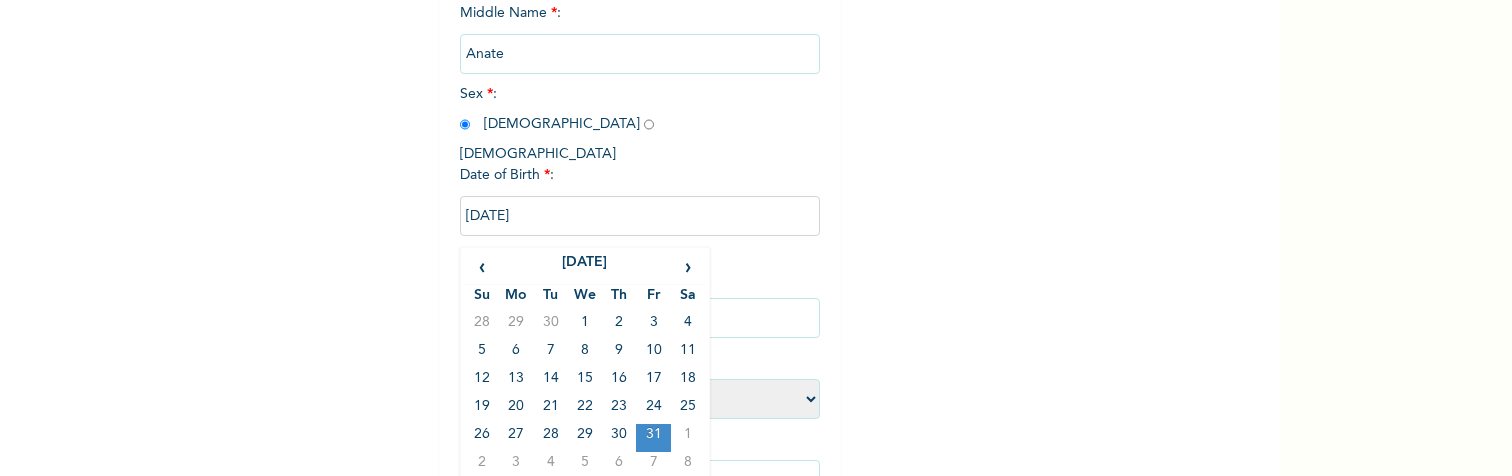 click on "[DATE]" at bounding box center (640, 216) 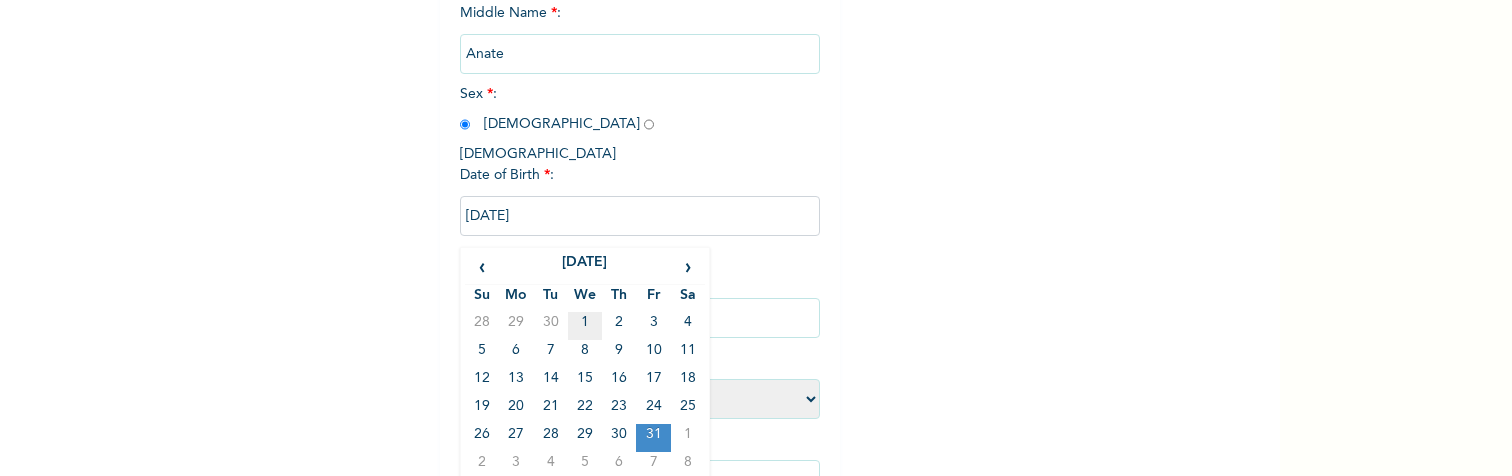 click on "1" at bounding box center (585, 326) 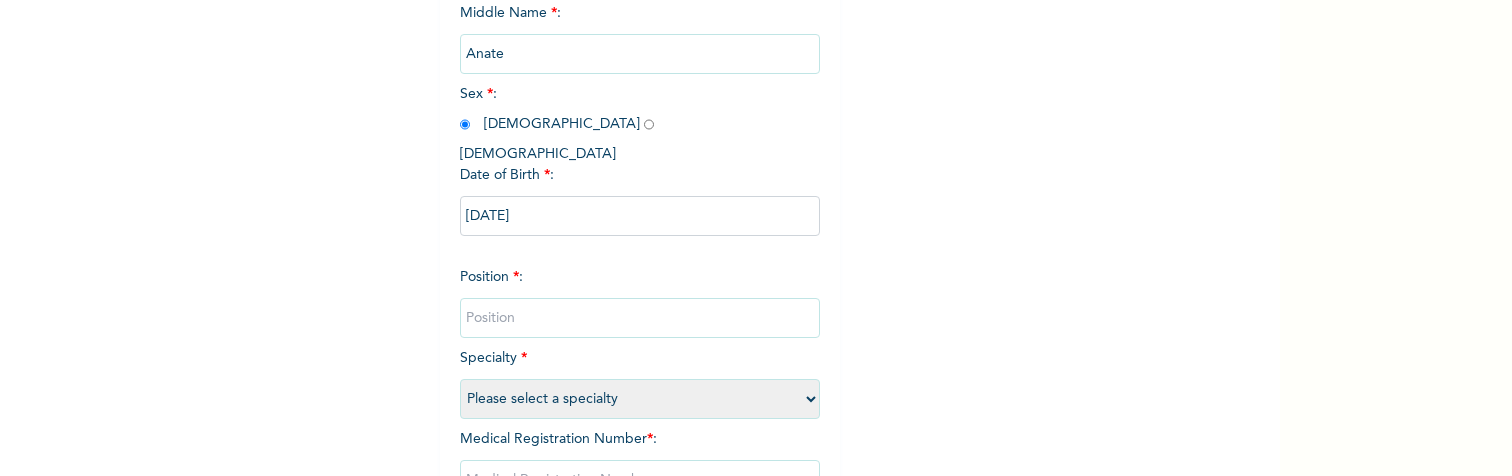click on "Personal Information NOTE: Fields marked  ( * ) are required. . Middle Name   * : Anate Sex   * :   [DEMOGRAPHIC_DATA]     [DEMOGRAPHIC_DATA] Date of Birth   * : [DEMOGRAPHIC_DATA] ‹ [DEMOGRAPHIC_DATA] › Su Mo Tu We Th Fr Sa 28 29 30 1 2 3 4 5 6 7 8 9 10 11 12 13 14 15 16 17 18 19 20 21 22 23 24 25 26 27 28 29 30 31 1 2 3 4 5 6 7 8 Position   * : Specialty   * Please select a specialty Anesthesiology Cardiology [MEDICAL_DATA] Clinical Chemistry Community Dentistry Conservative Dentistry Dermatology and Venereology Dietetics Emergency Medicine Endocrinology Family medicine Forensic Medicine Gastroenterology General Dentistry General Practice [MEDICAL_DATA] [MEDICAL_DATA] Haematology Immunology [MEDICAL_DATA] Internal medicine Laboratory Medicine Microbiology and Parasitology Nephrology Neurology Medical Registration Number * : 1 / 3 Next" at bounding box center (640, 242) 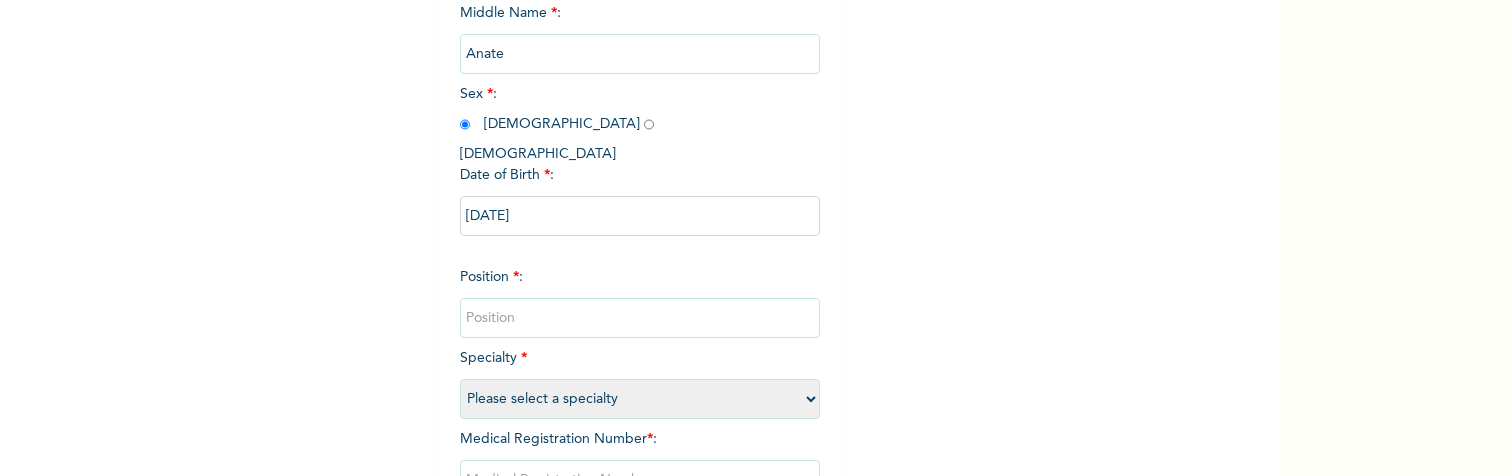 click at bounding box center [640, 318] 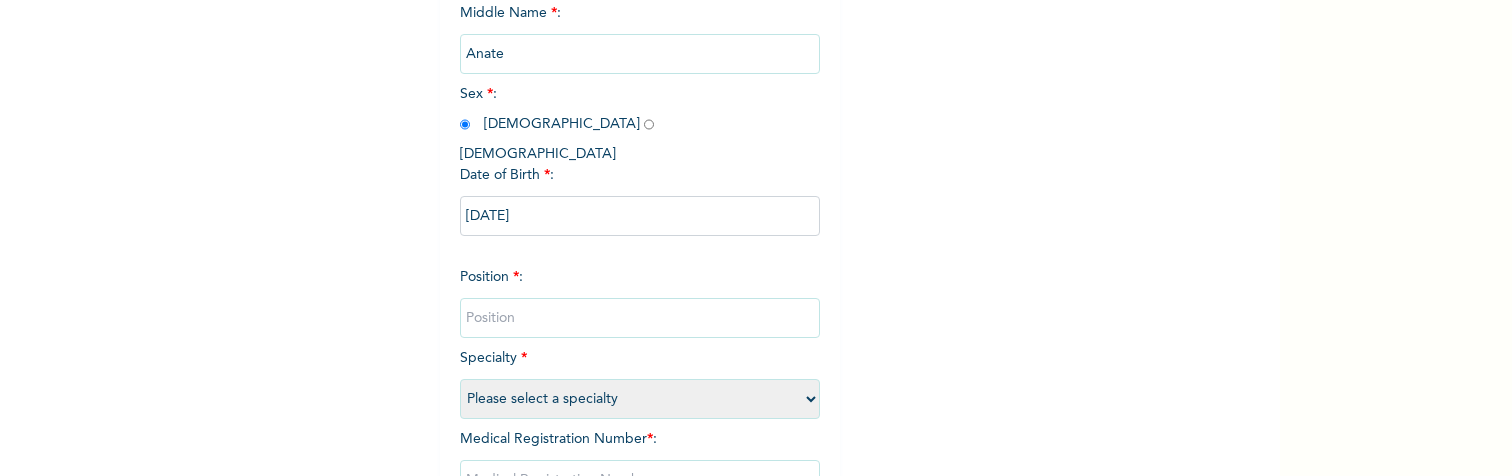 click at bounding box center [640, 318] 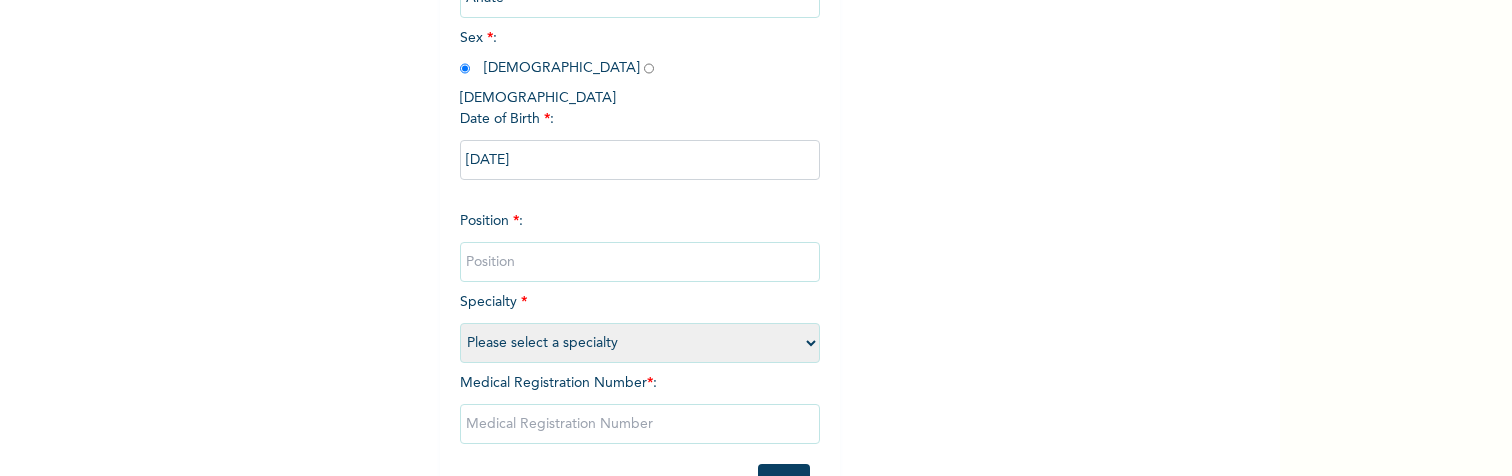 scroll, scrollTop: 375, scrollLeft: 0, axis: vertical 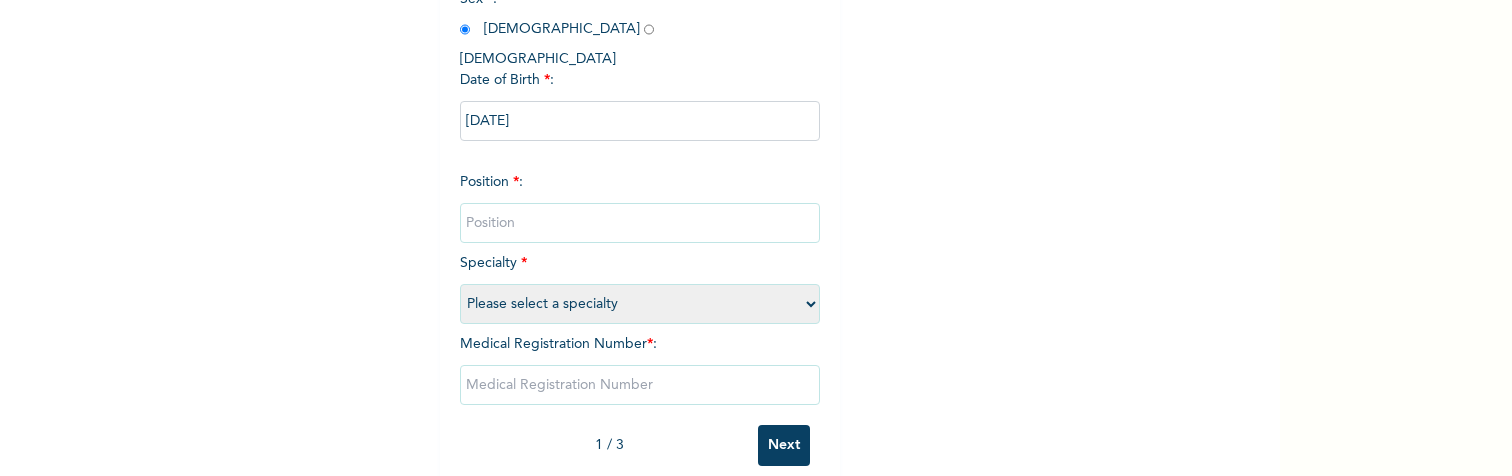 click on "Please select a specialty Anesthesiology Cardiology [MEDICAL_DATA] Clinical Chemistry Community Dentistry Conservative Dentistry Dermatology and Venereology Dietetics Emergency Medicine Endocrinology Family medicine Forensic Medicine Gastroenterology General Dentistry General Practice [MEDICAL_DATA] [MEDICAL_DATA] Haematology Immunology [MEDICAL_DATA] Internal medicine Laboratory Medicine Microbiology and Parasitology Nephrology Neurology" at bounding box center [640, 304] 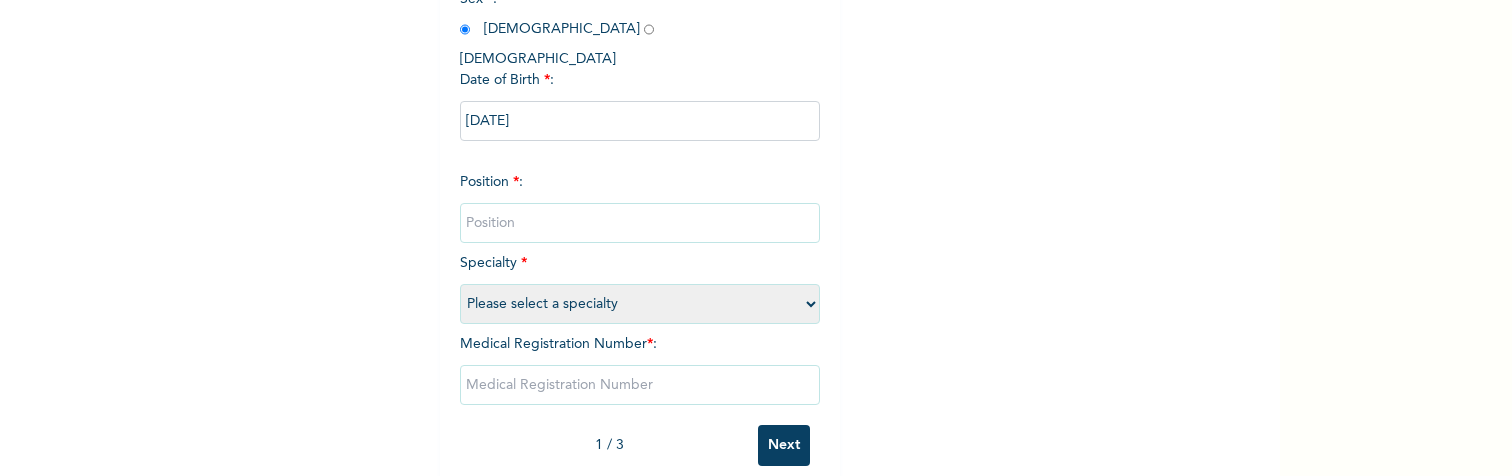 select on "15" 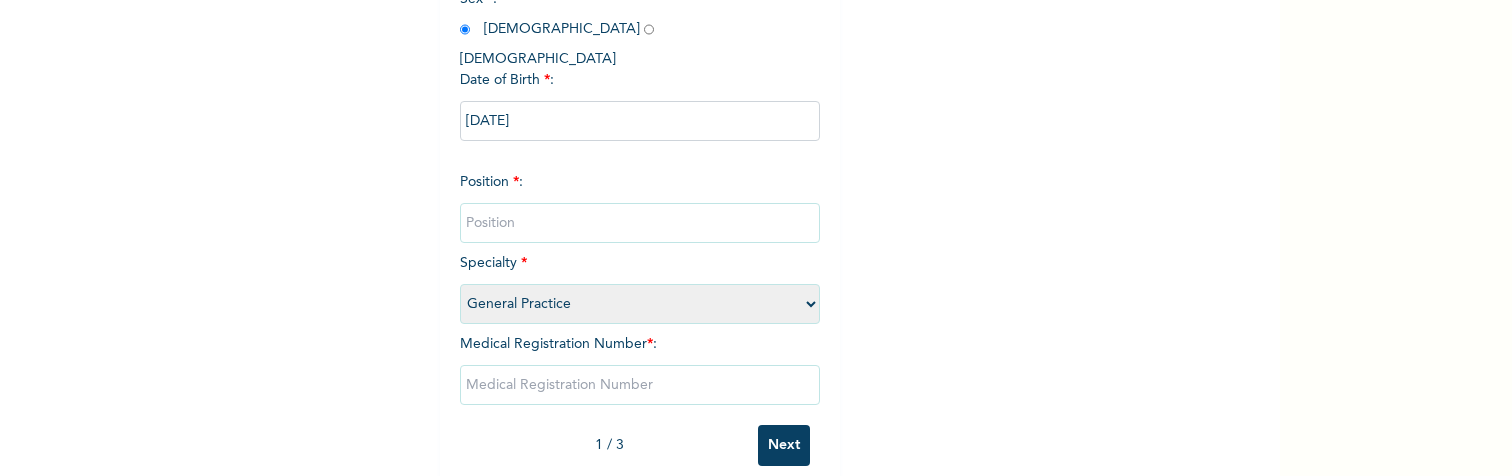 click on "General Practice" at bounding box center (0, 0) 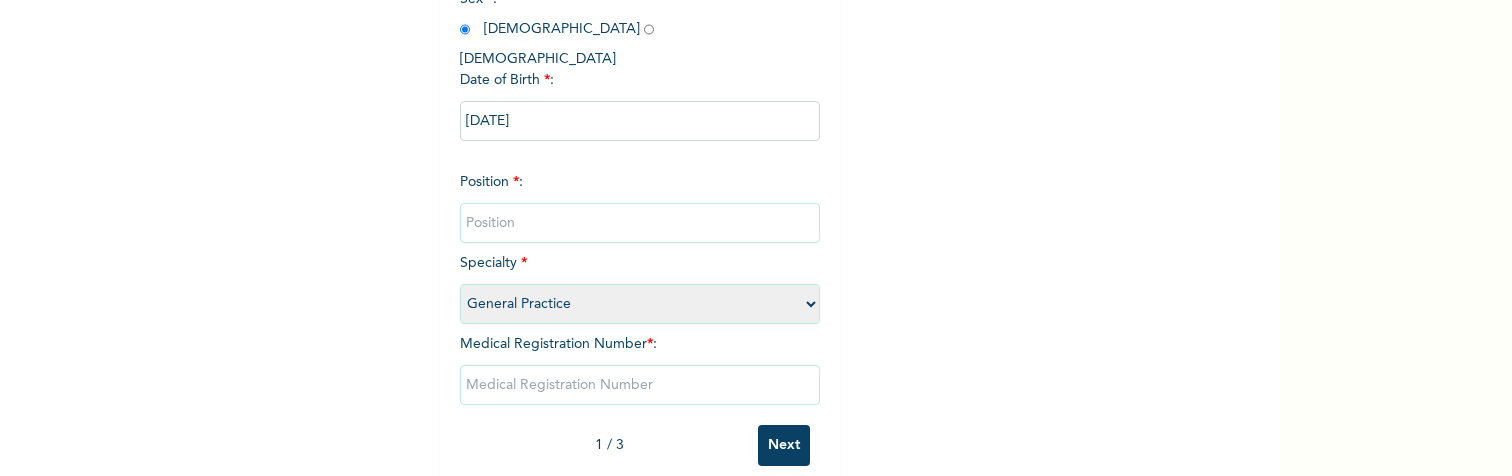 click at bounding box center (640, 385) 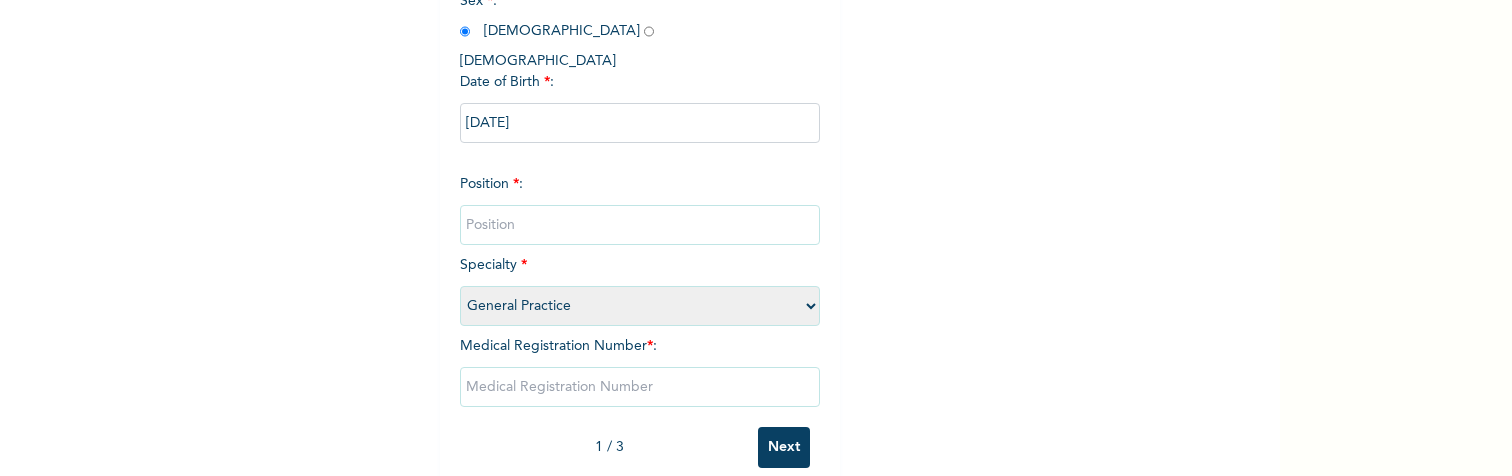 scroll, scrollTop: 375, scrollLeft: 0, axis: vertical 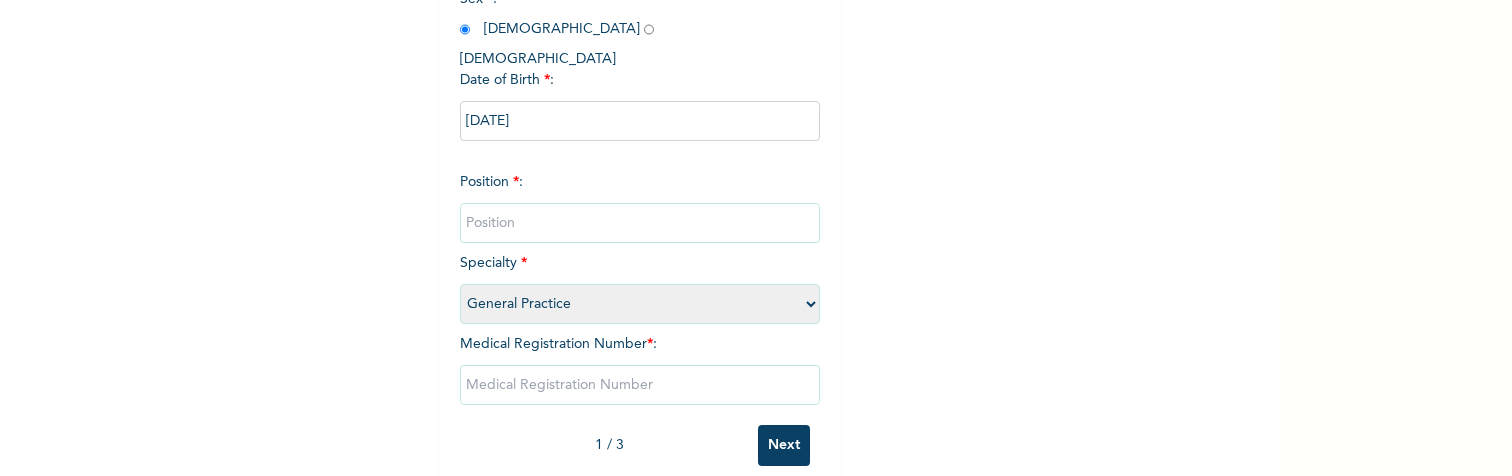 click at bounding box center (640, 385) 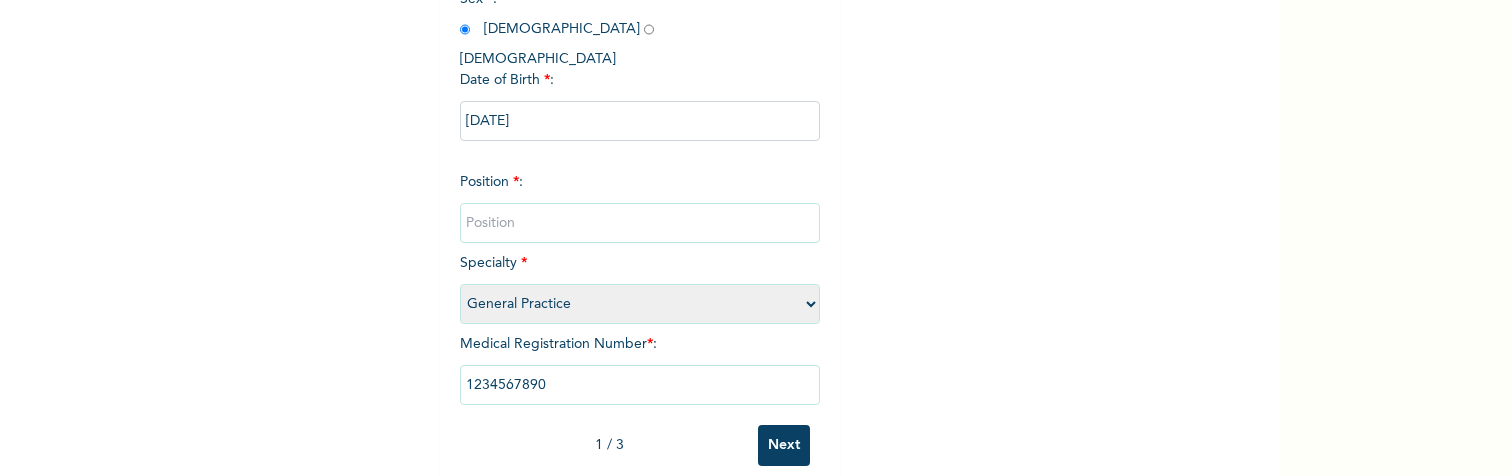 type on "1234567890" 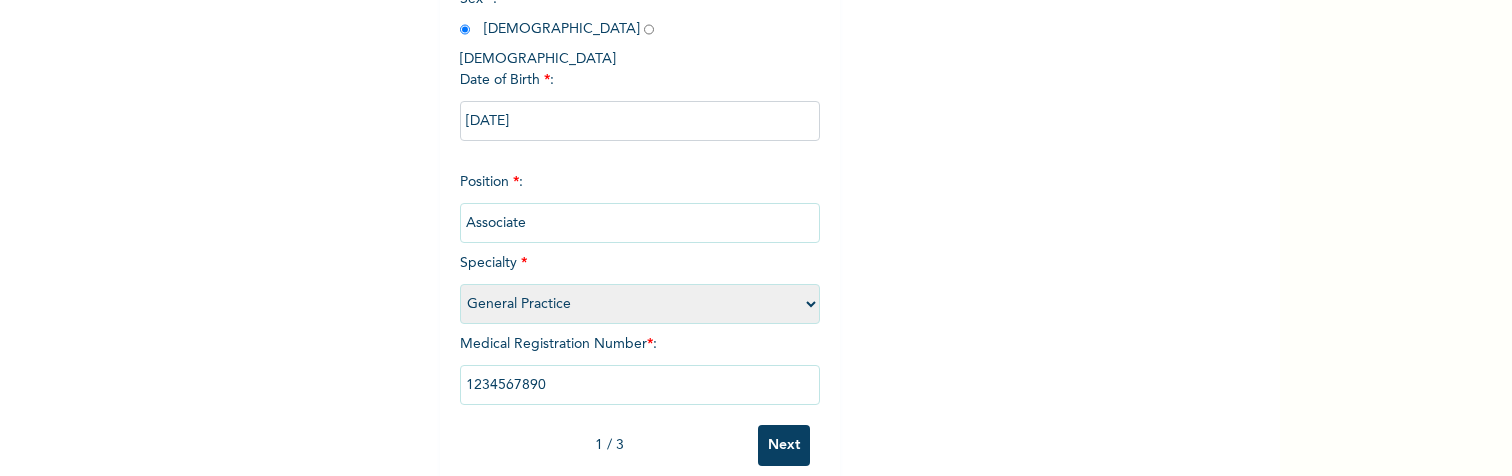 type on "Associate" 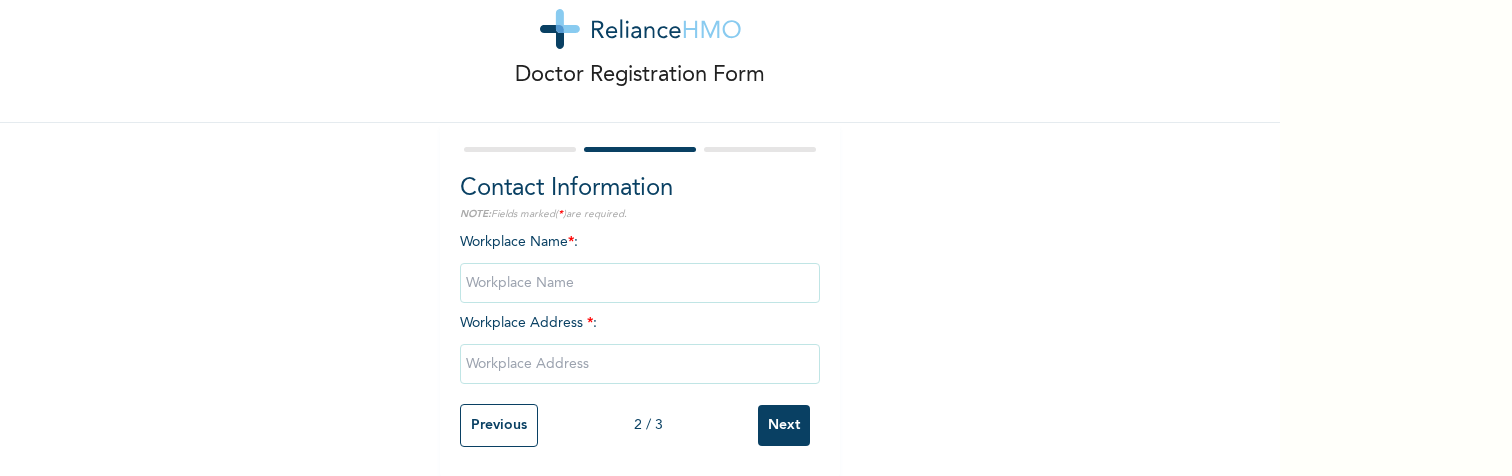 scroll, scrollTop: 54, scrollLeft: 0, axis: vertical 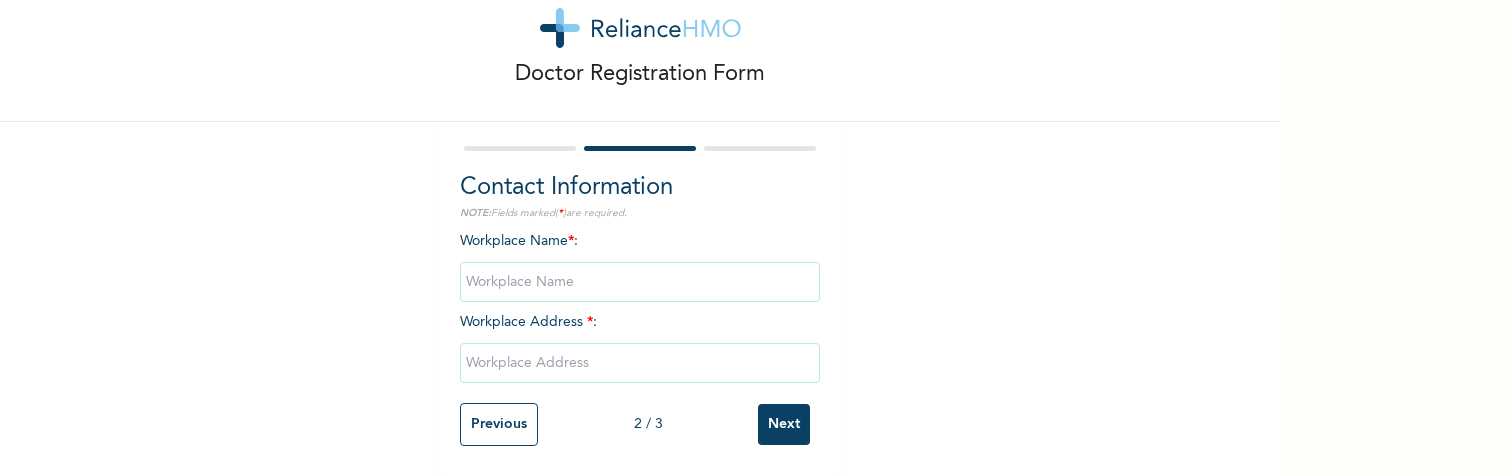 click at bounding box center (640, 282) 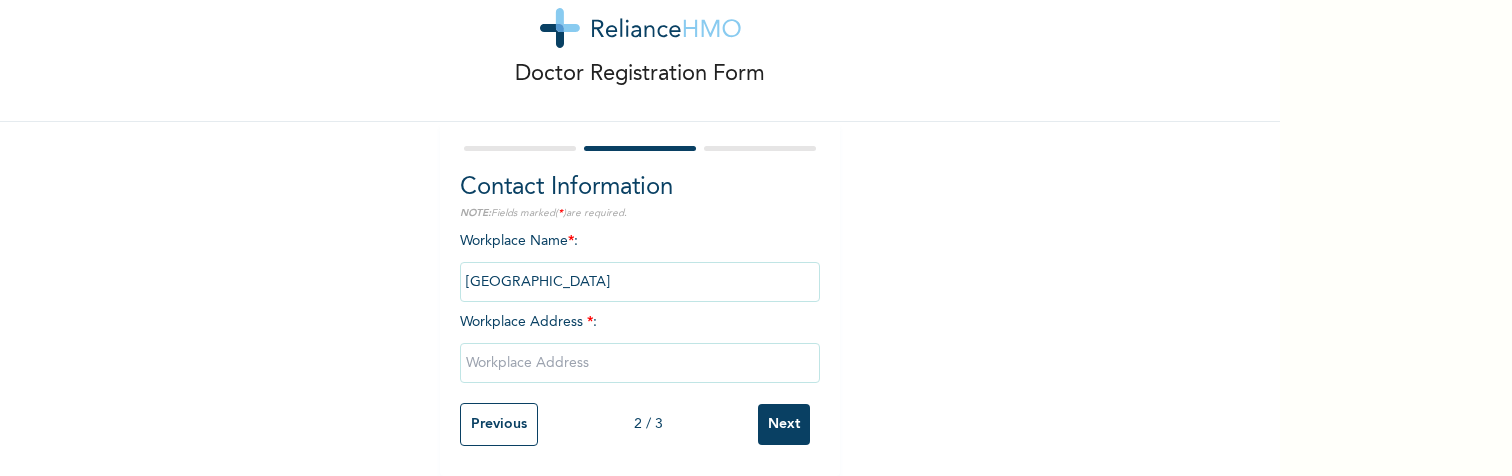 type on "[GEOGRAPHIC_DATA]" 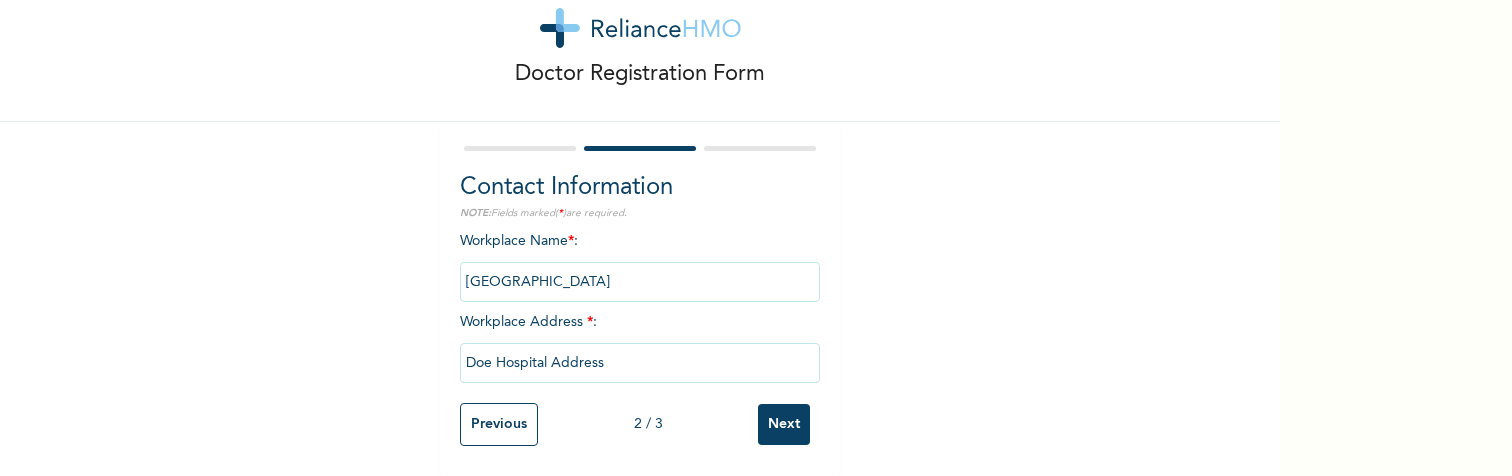 type on "Doe Hospital Address" 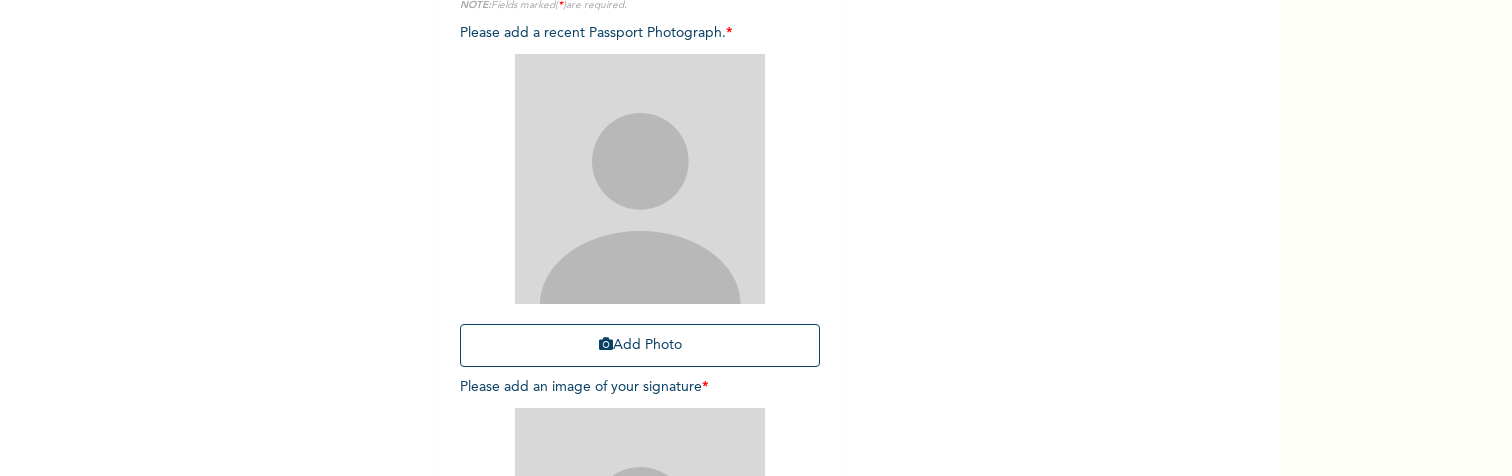 scroll, scrollTop: 254, scrollLeft: 0, axis: vertical 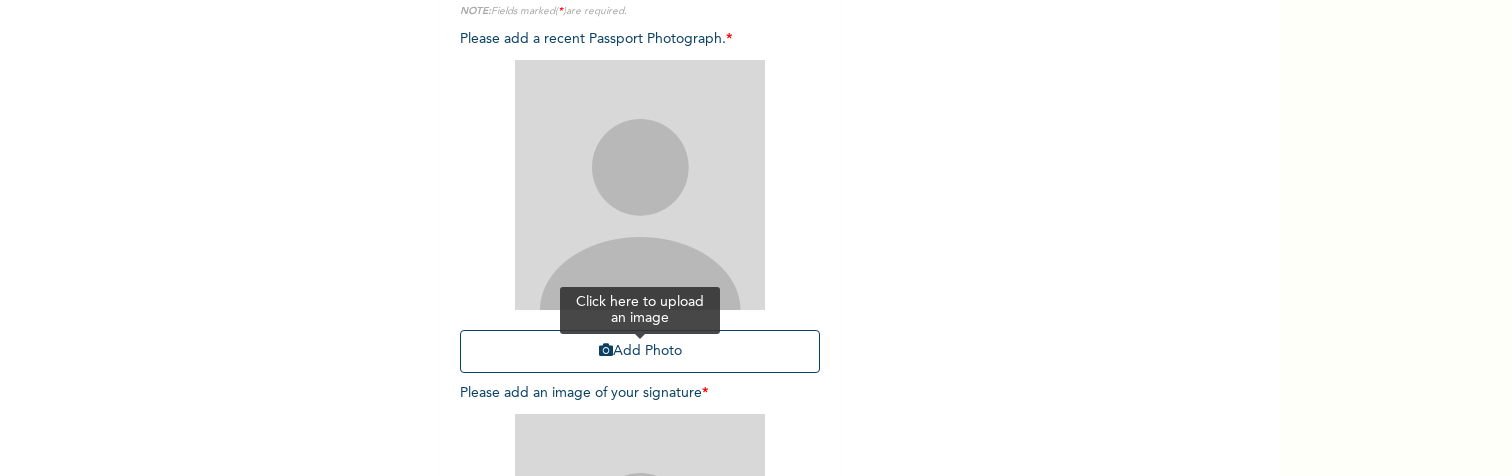 click on "Add Photo" at bounding box center (640, 351) 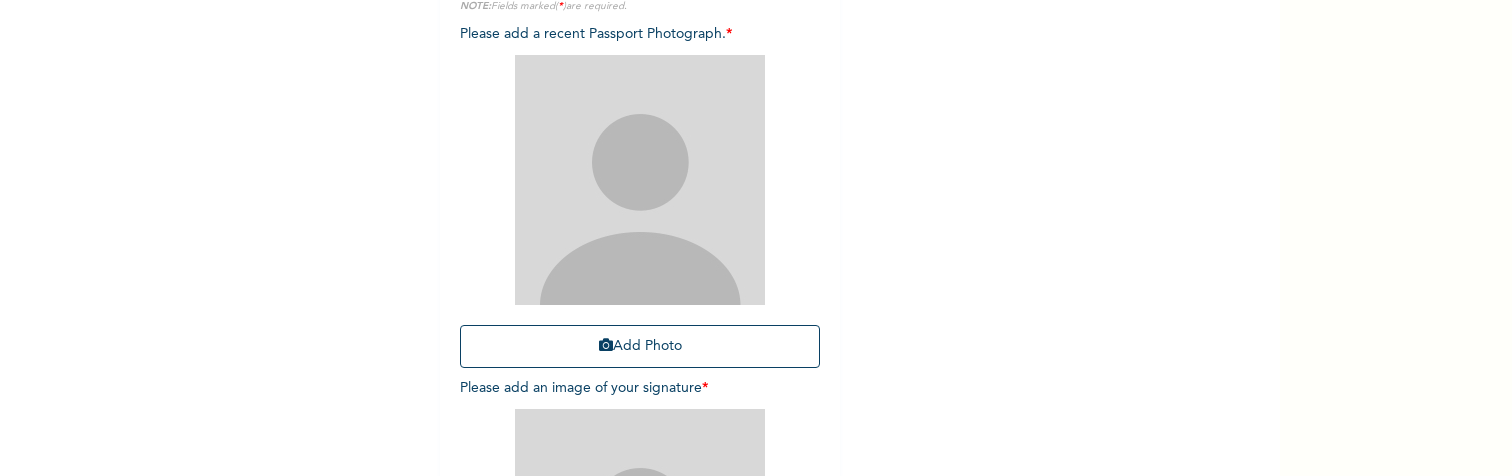 scroll, scrollTop: 238, scrollLeft: 0, axis: vertical 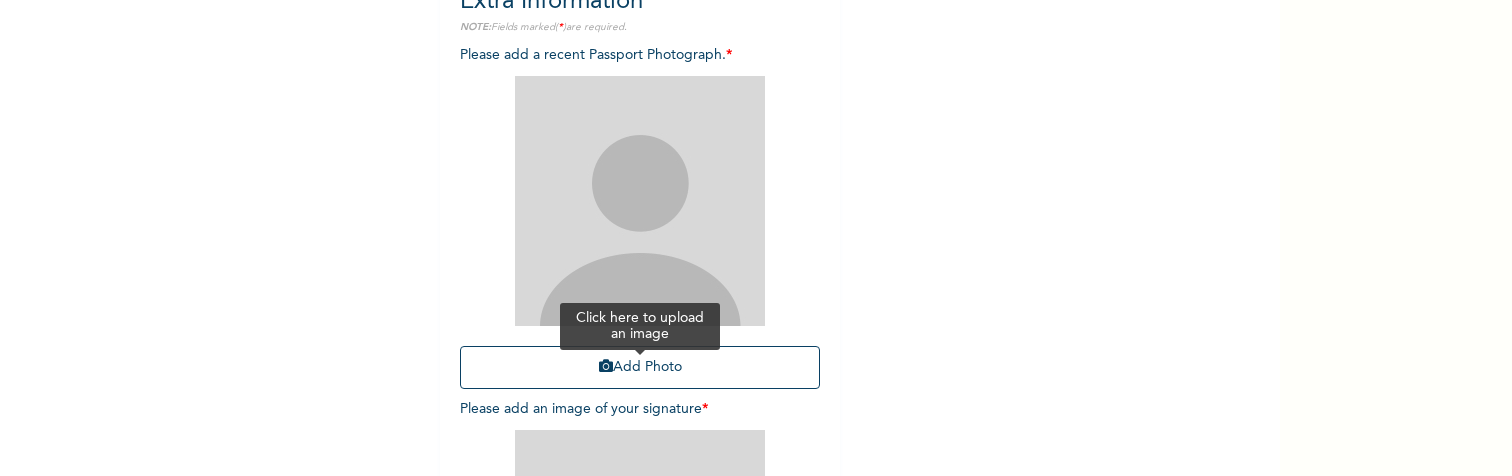 click on "Add Photo" at bounding box center [640, 367] 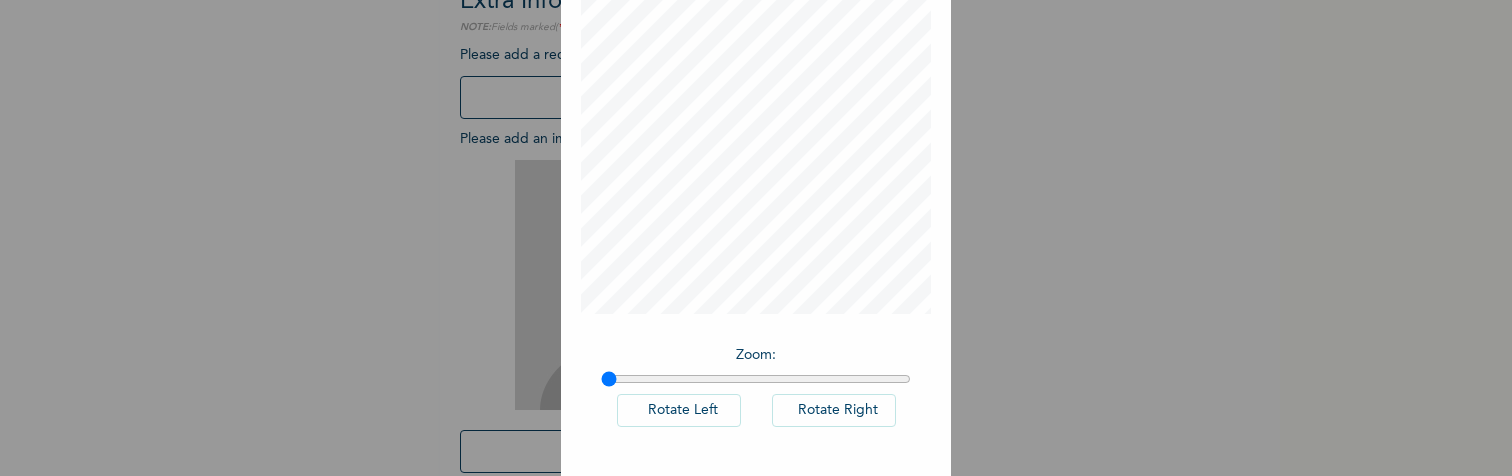scroll, scrollTop: 233, scrollLeft: 0, axis: vertical 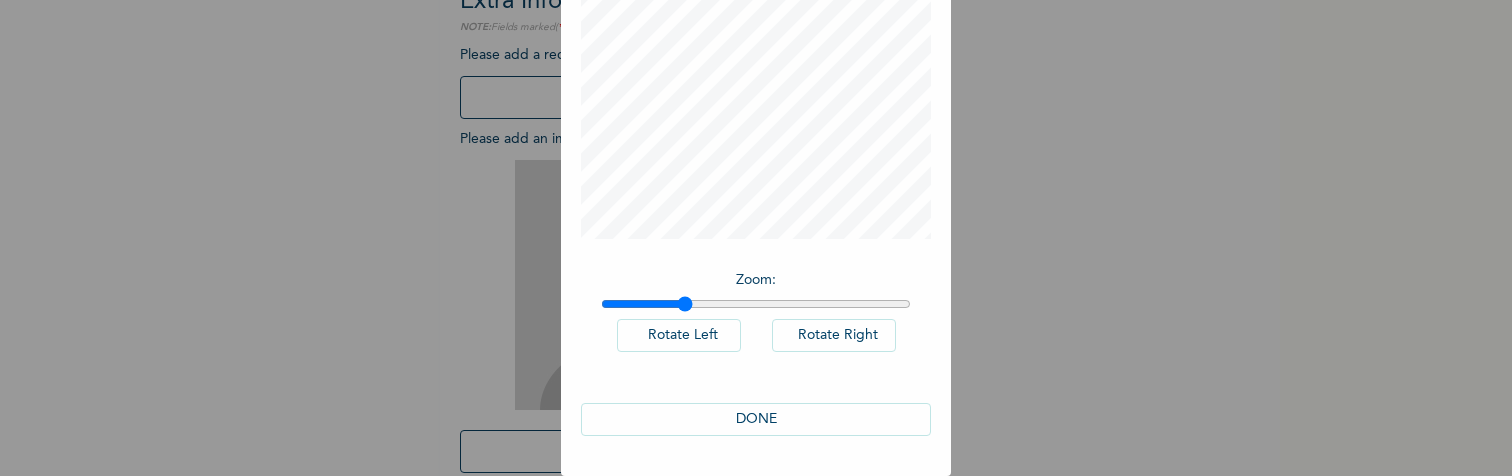 click at bounding box center (756, 304) 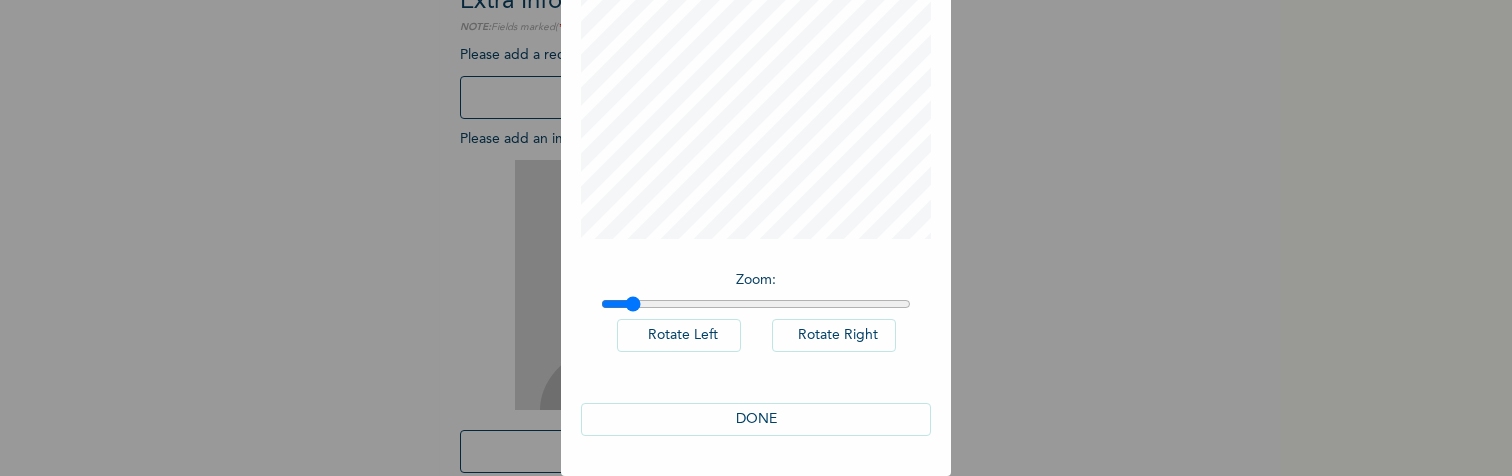click at bounding box center [756, 304] 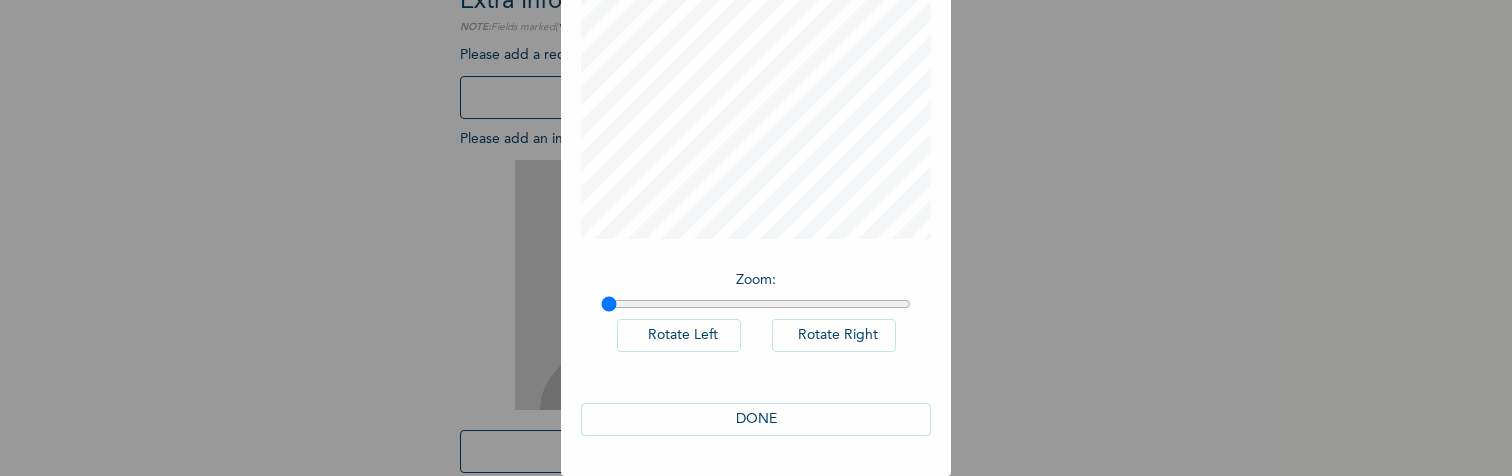 click at bounding box center [756, 304] 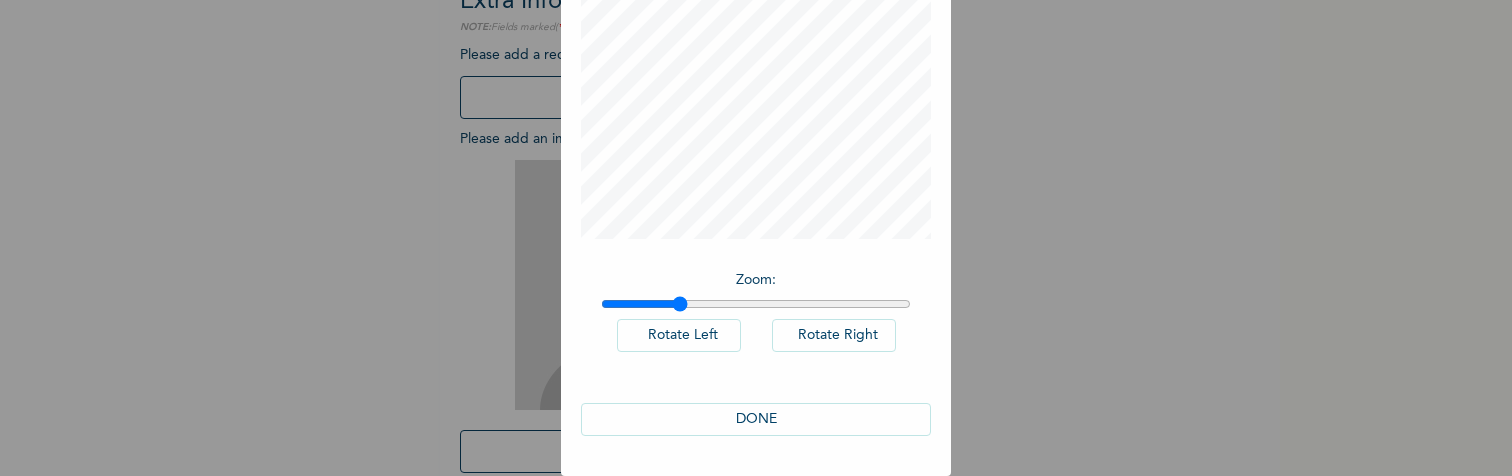 click at bounding box center (756, 304) 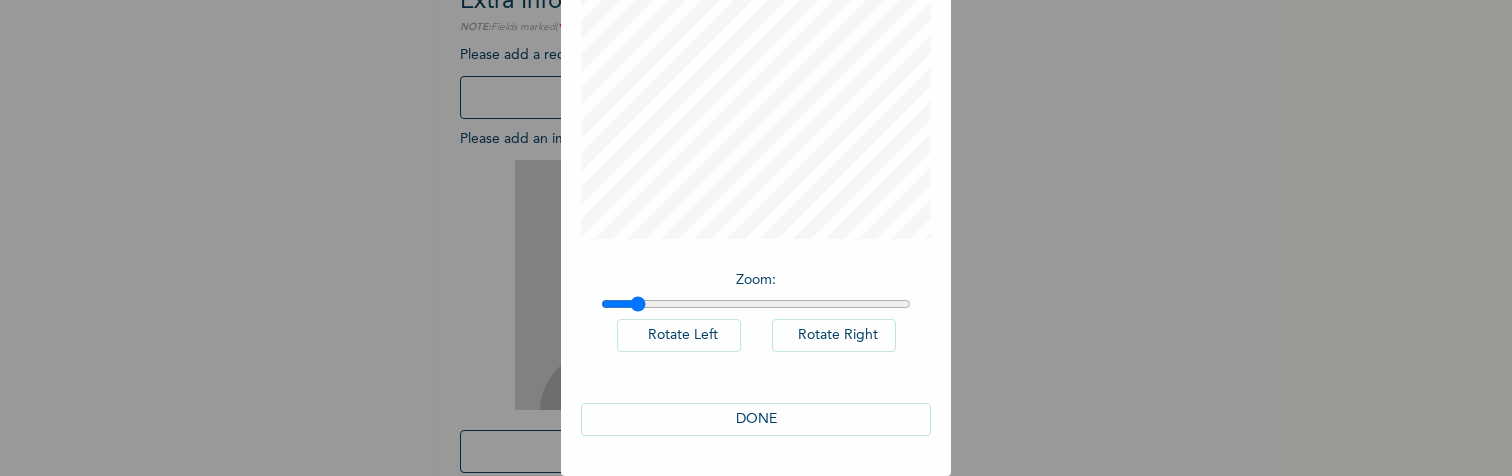 click at bounding box center (756, 304) 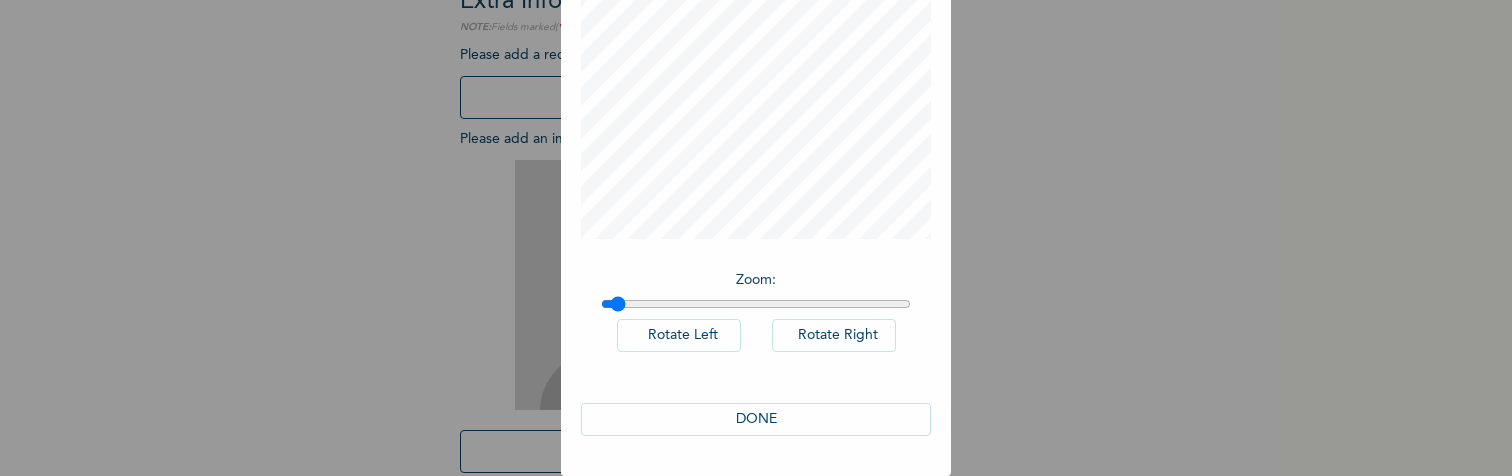 click at bounding box center [756, 304] 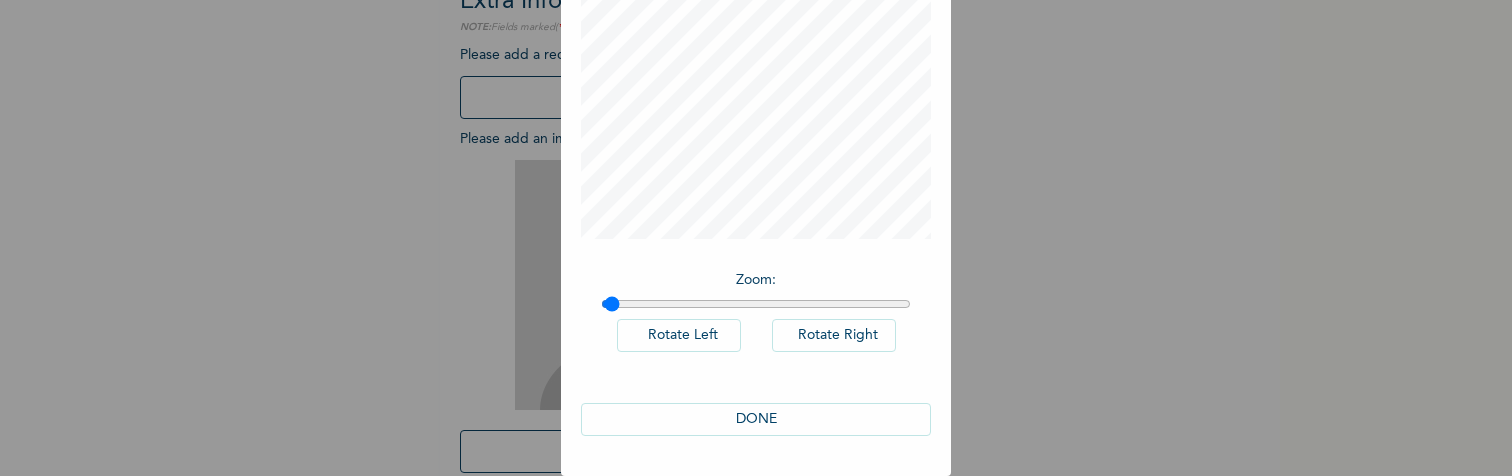 click at bounding box center (756, 304) 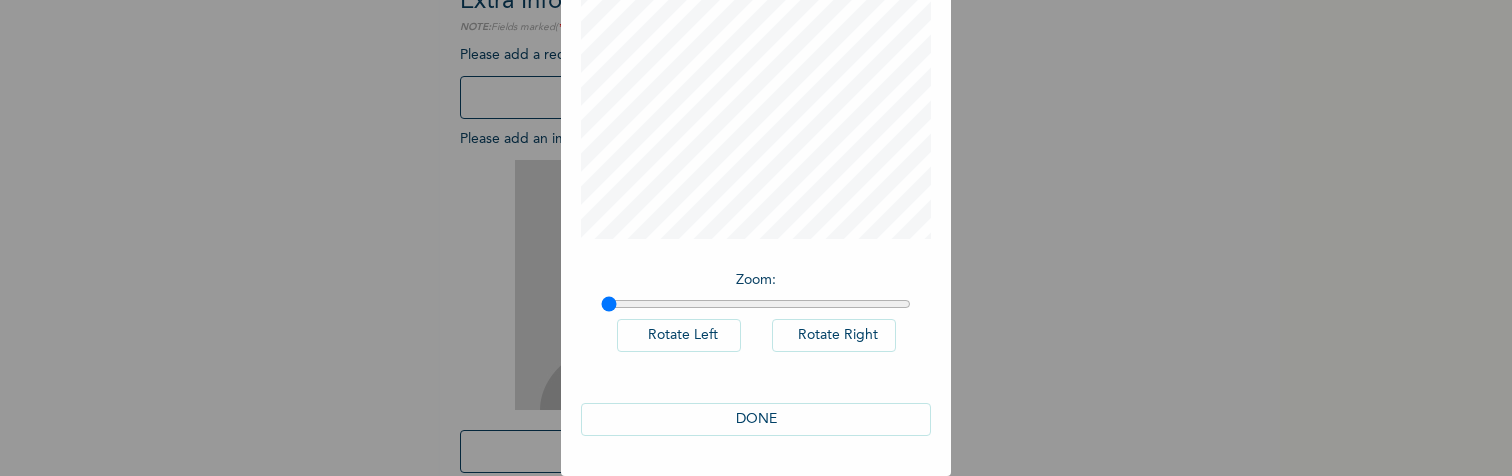 drag, startPoint x: 613, startPoint y: 294, endPoint x: 577, endPoint y: 296, distance: 36.05551 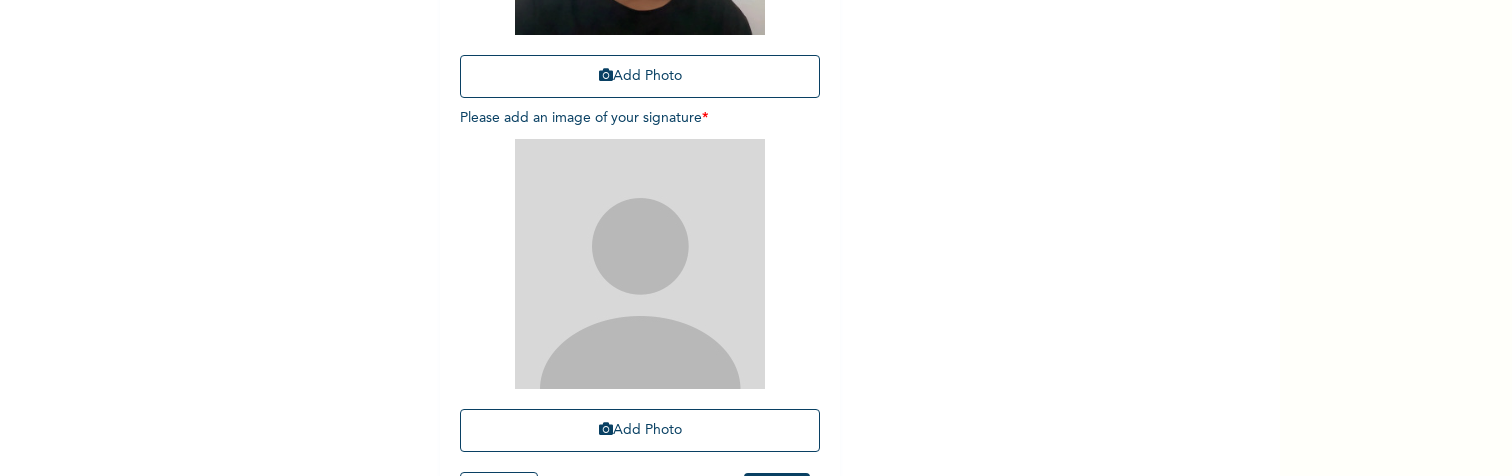 scroll, scrollTop: 533, scrollLeft: 0, axis: vertical 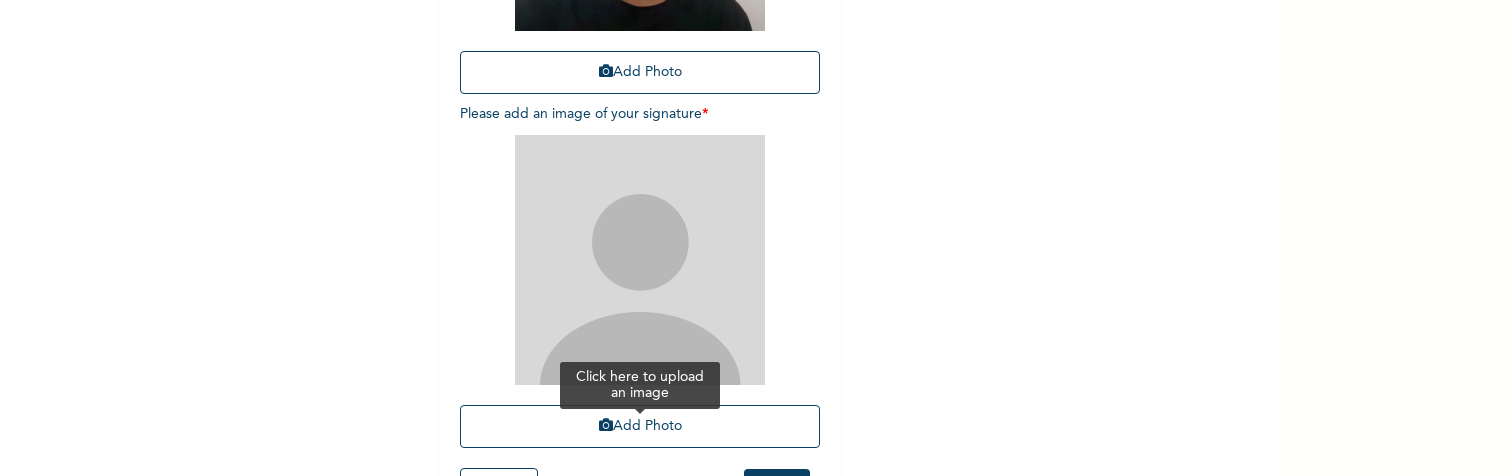 click on "Add Photo" at bounding box center (640, 426) 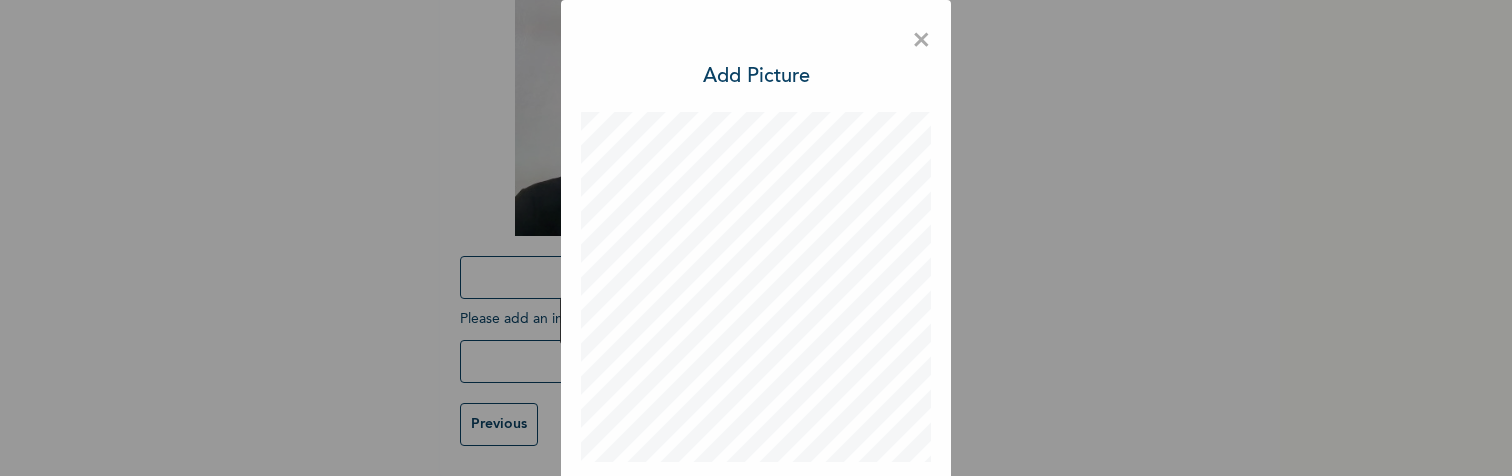 scroll, scrollTop: 332, scrollLeft: 0, axis: vertical 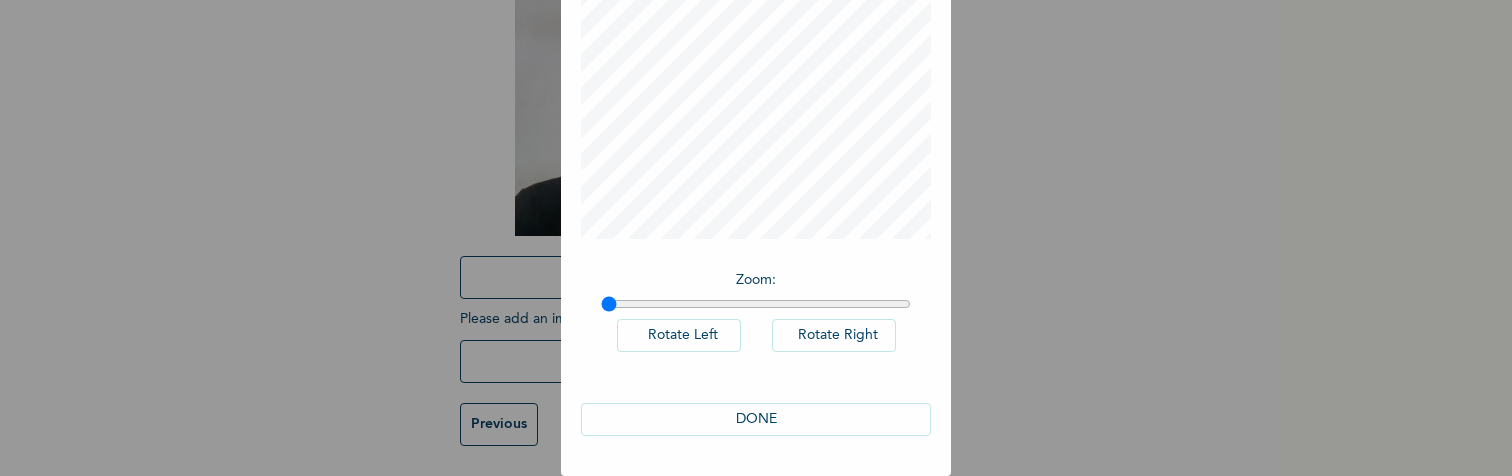 click on "DONE" at bounding box center (756, 419) 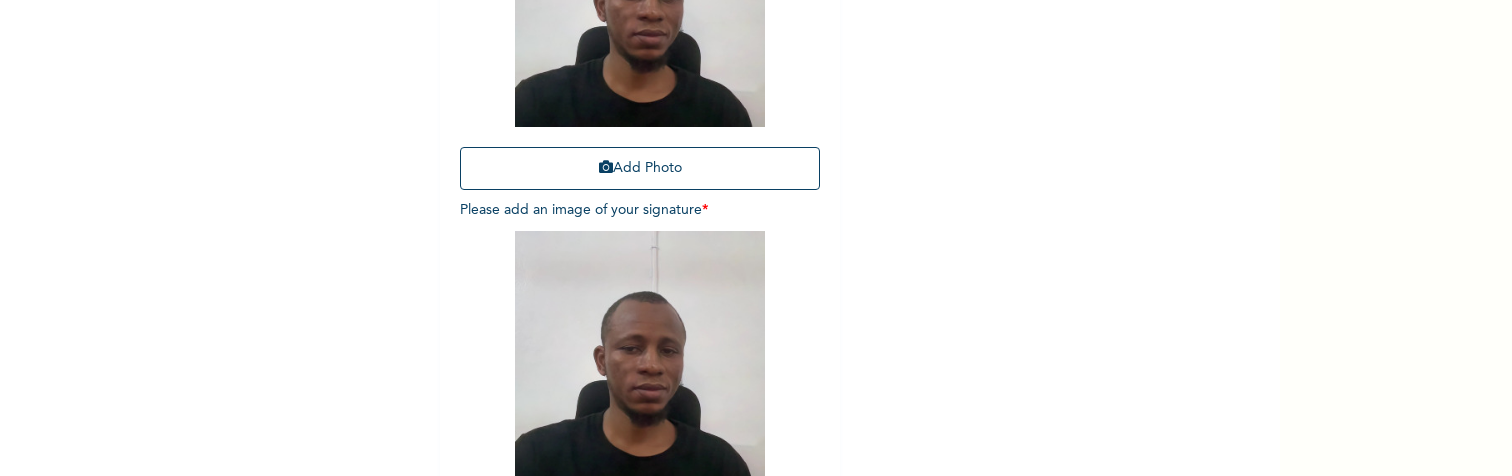 scroll, scrollTop: 602, scrollLeft: 0, axis: vertical 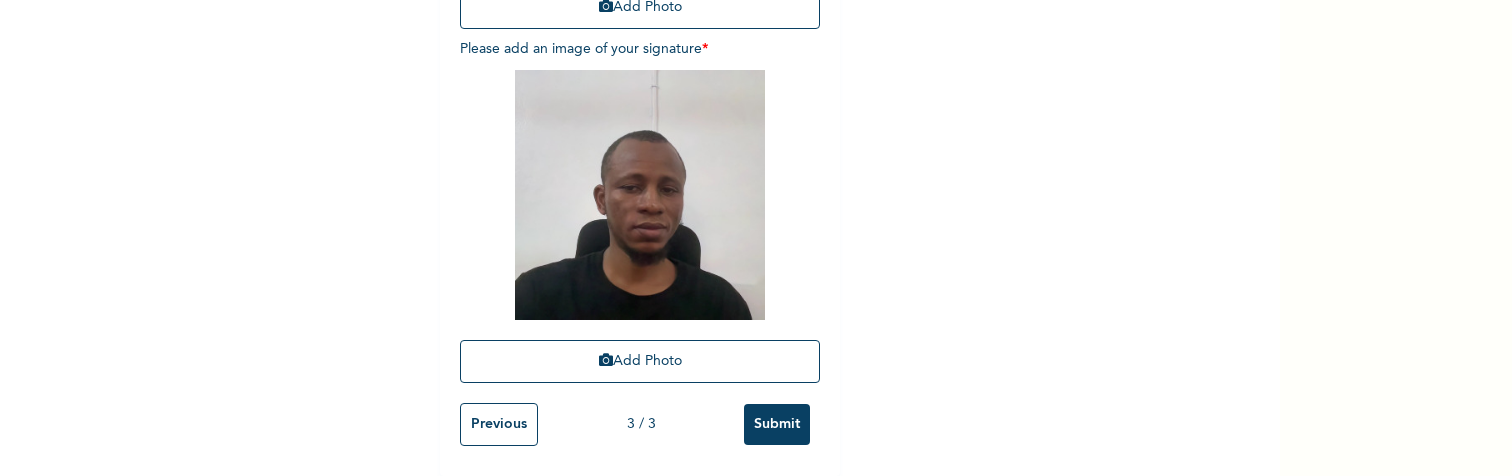 click on "Submit" at bounding box center (777, 424) 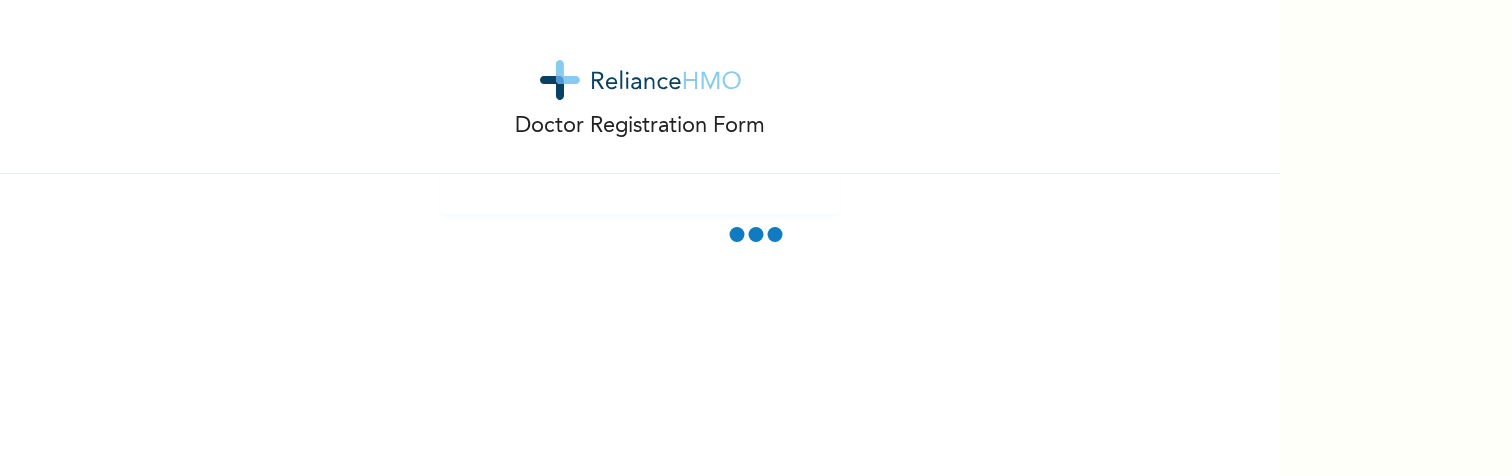 select on "15" 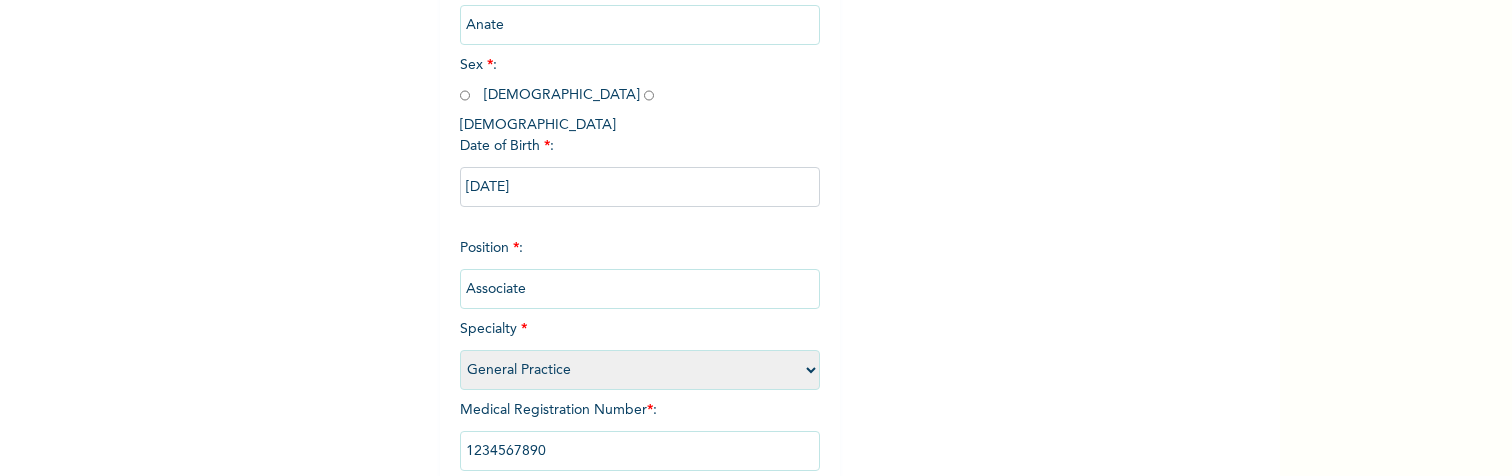 scroll, scrollTop: 315, scrollLeft: 0, axis: vertical 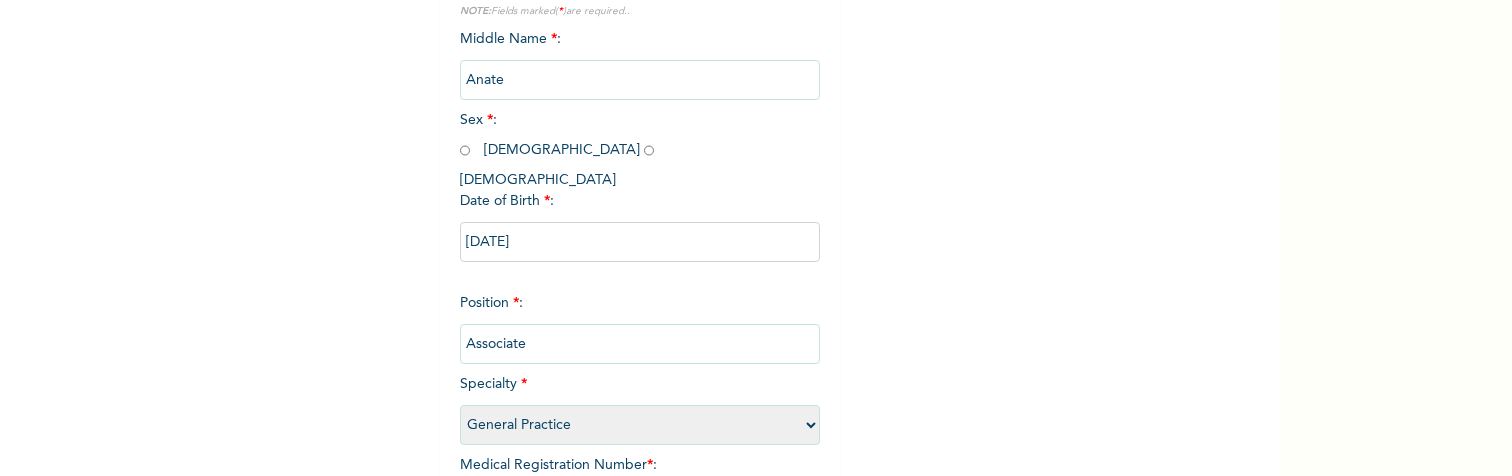 click at bounding box center (465, 150) 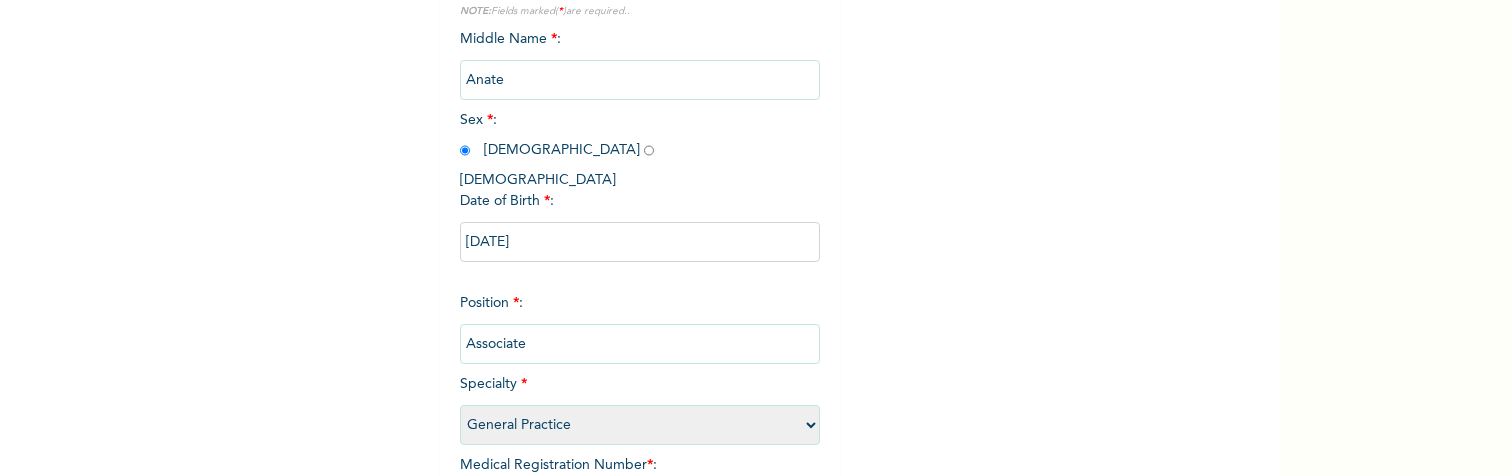 radio on "true" 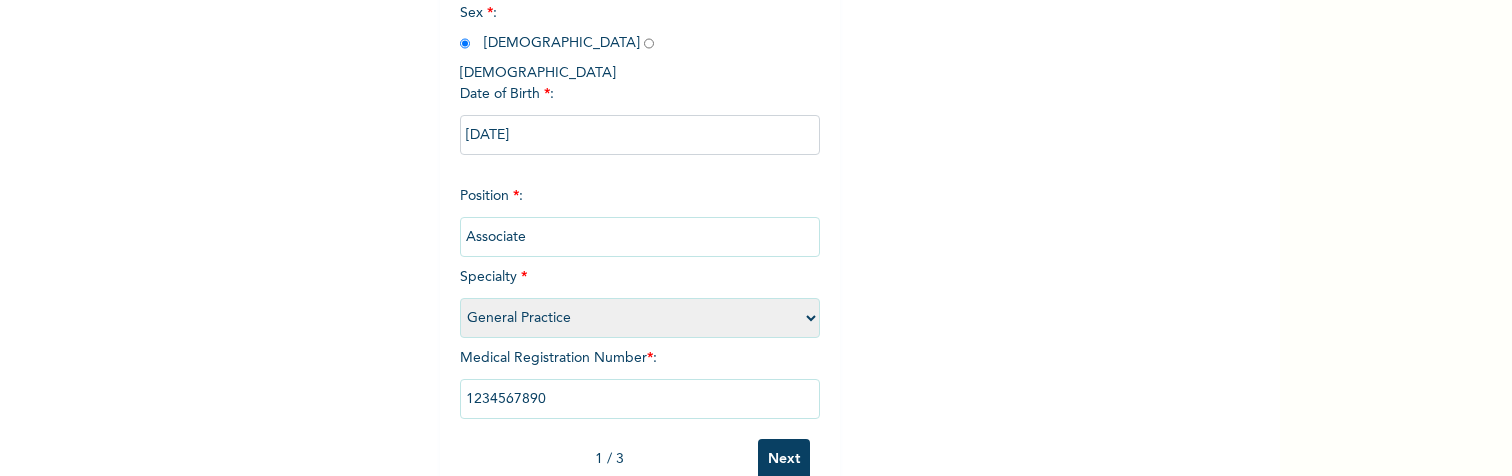 scroll, scrollTop: 436, scrollLeft: 0, axis: vertical 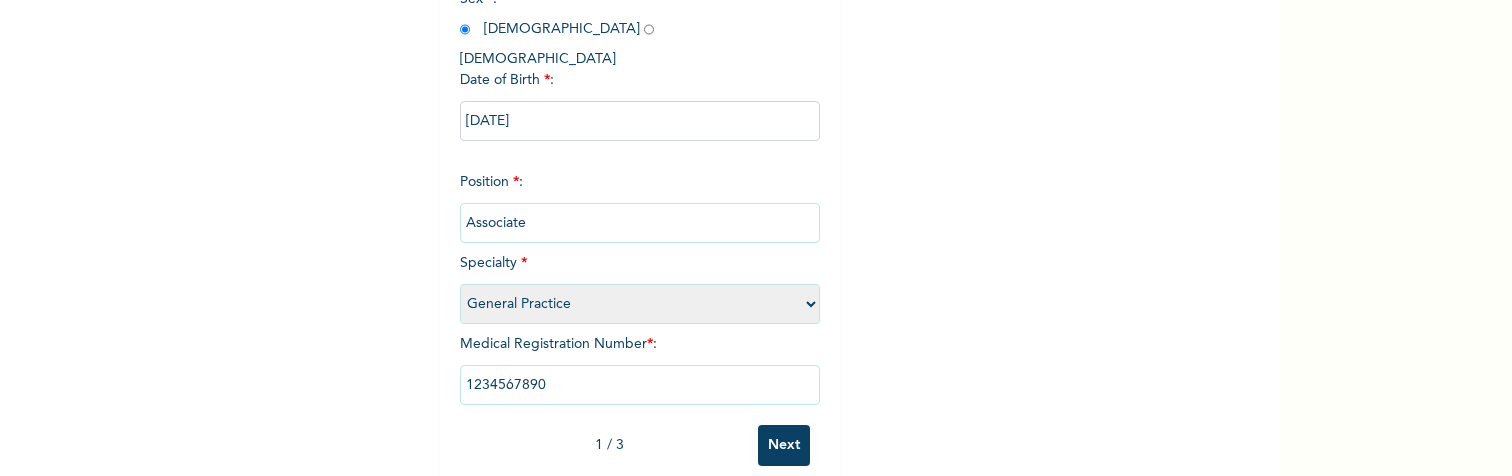click on "Next" at bounding box center (784, 445) 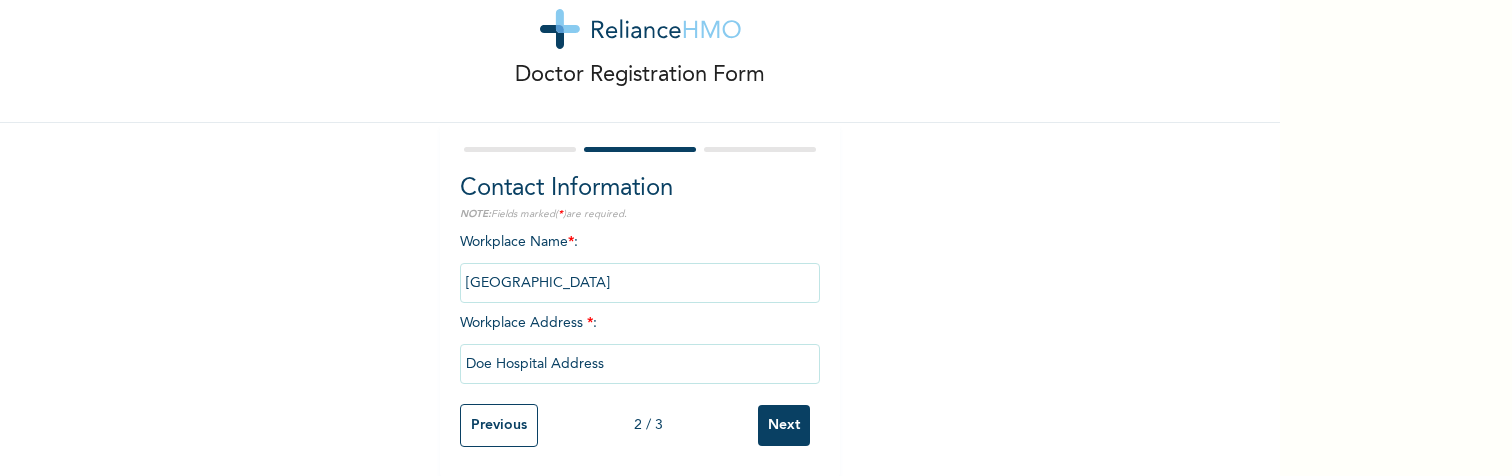 scroll, scrollTop: 54, scrollLeft: 0, axis: vertical 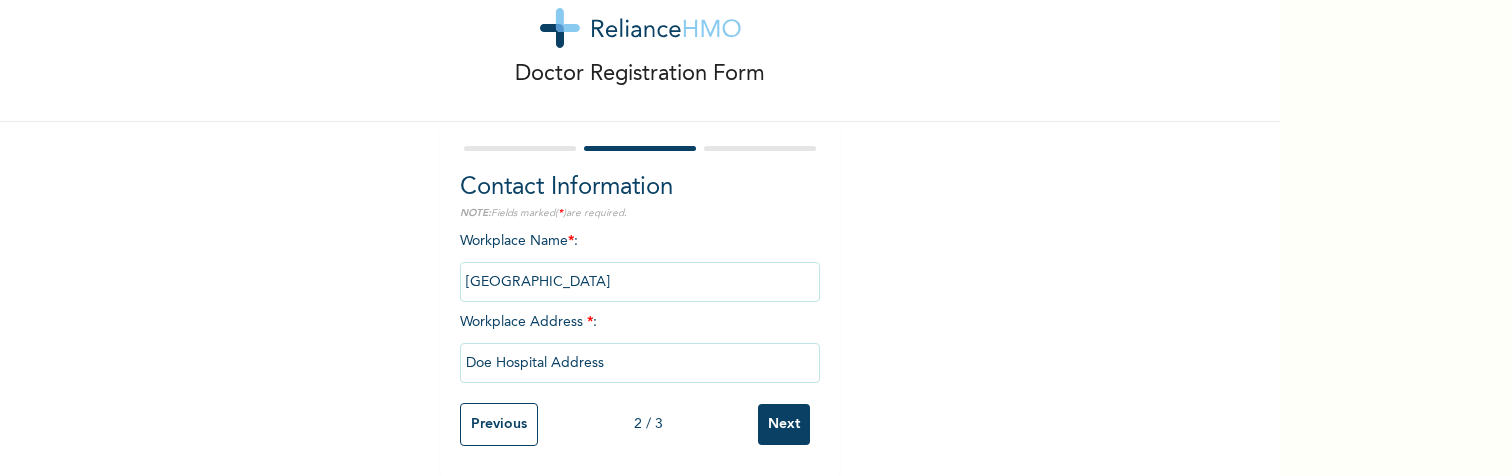click at bounding box center (640, 282) 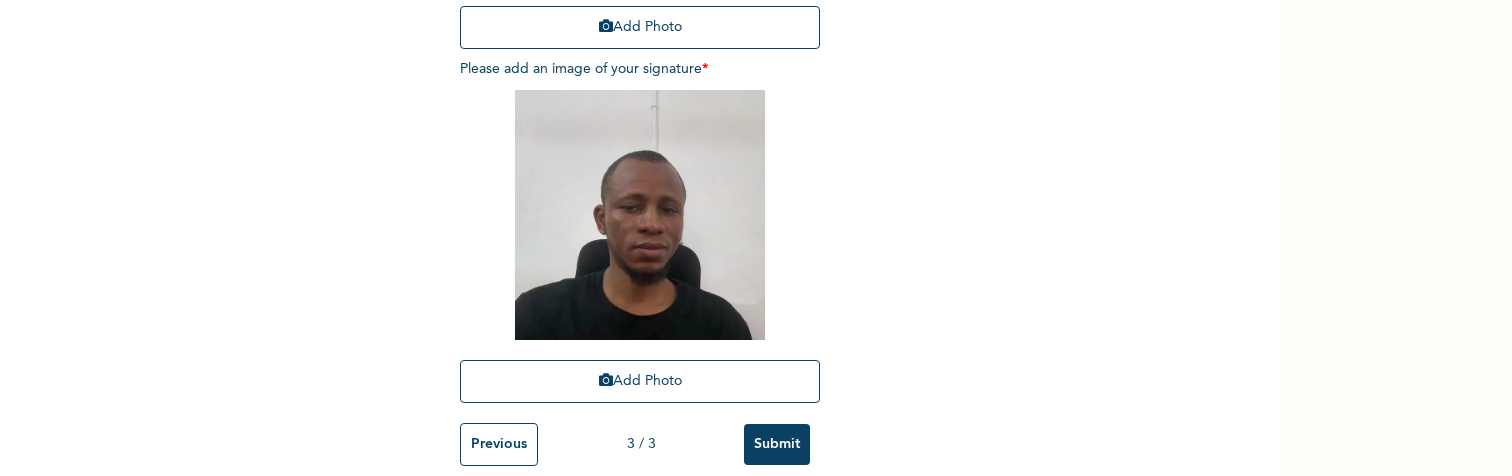 scroll, scrollTop: 602, scrollLeft: 0, axis: vertical 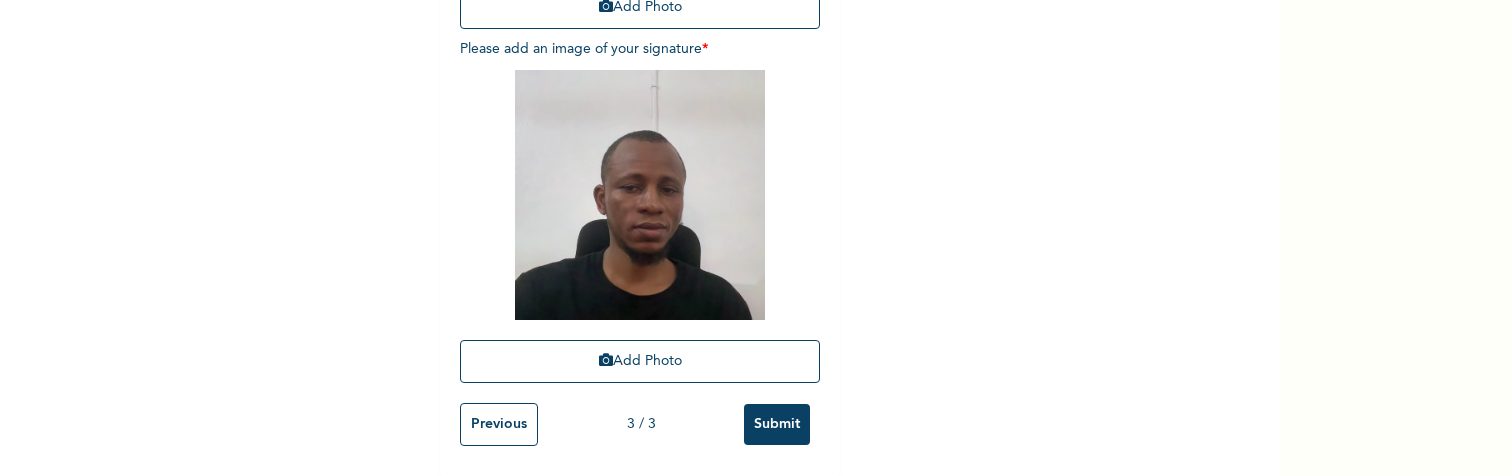 click on "Submit" at bounding box center (777, 424) 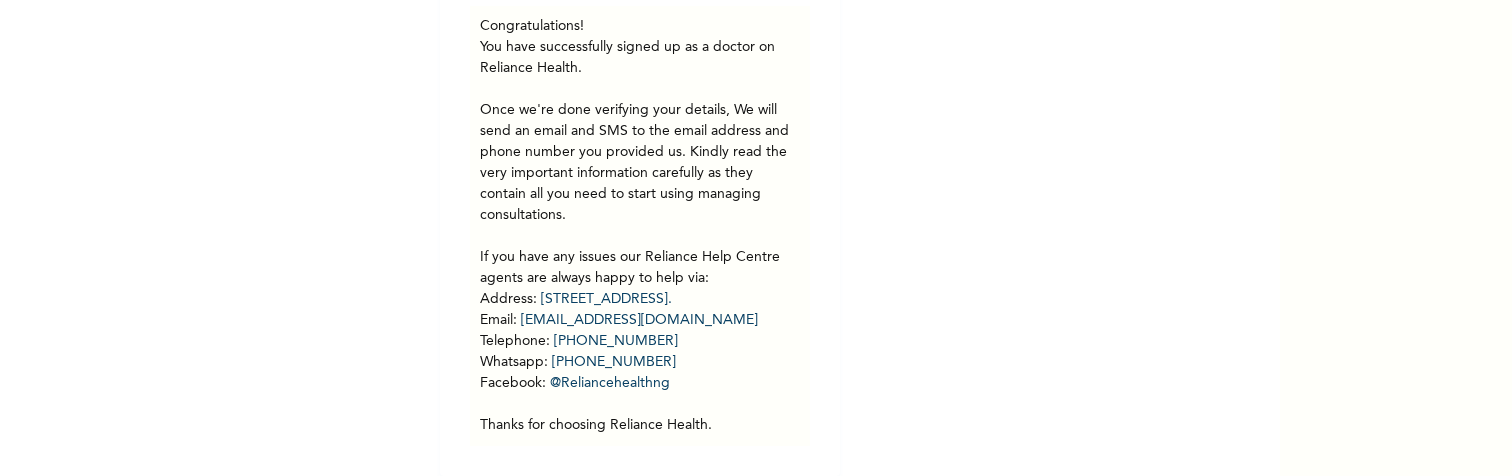 scroll, scrollTop: 220, scrollLeft: 0, axis: vertical 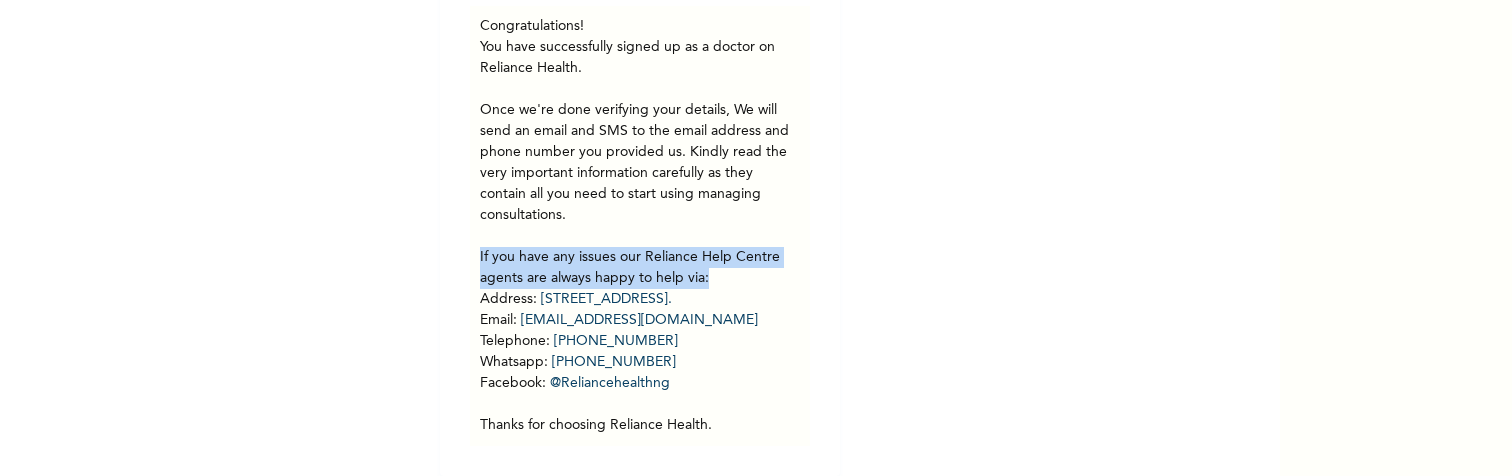 drag, startPoint x: 722, startPoint y: 258, endPoint x: 477, endPoint y: 233, distance: 246.2722 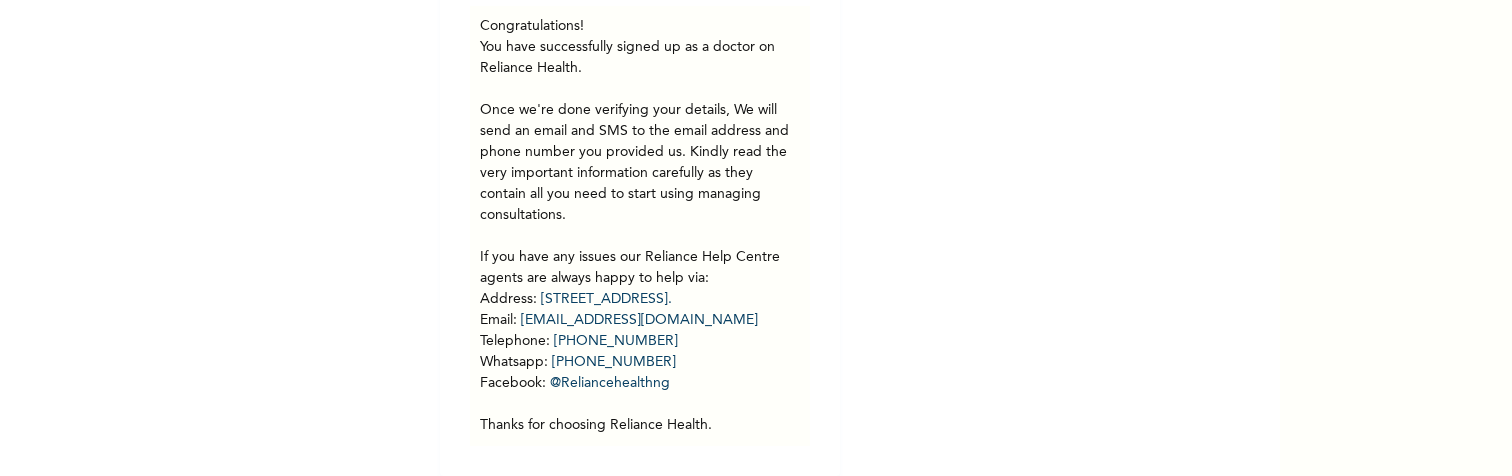 click on "You have successfully signed up as a doctor on Reliance Health. Once we're done verifying your details, We will send an email and SMS to the email address and phone number you provided us. Kindly read the very important information carefully as they contain all you need to start using managing consultations. If you have any issues our Reliance Help Centre agents are always happy to help via: Address:   [STREET_ADDRESS]. Email :   [EMAIL_ADDRESS][DOMAIN_NAME] Telephone :   [PHONE_NUMBER] Whatsapp :     [PHONE_NUMBER]   Facebook :   @Reliancehealthng Thanks for choosing Reliance Health." at bounding box center [640, 236] 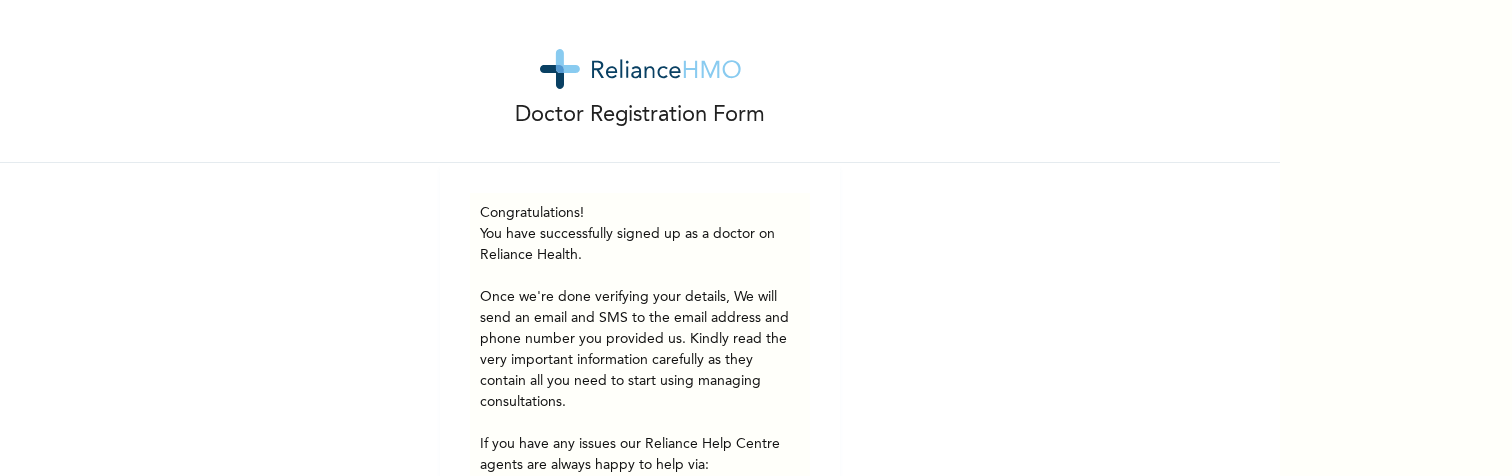 scroll, scrollTop: 0, scrollLeft: 0, axis: both 